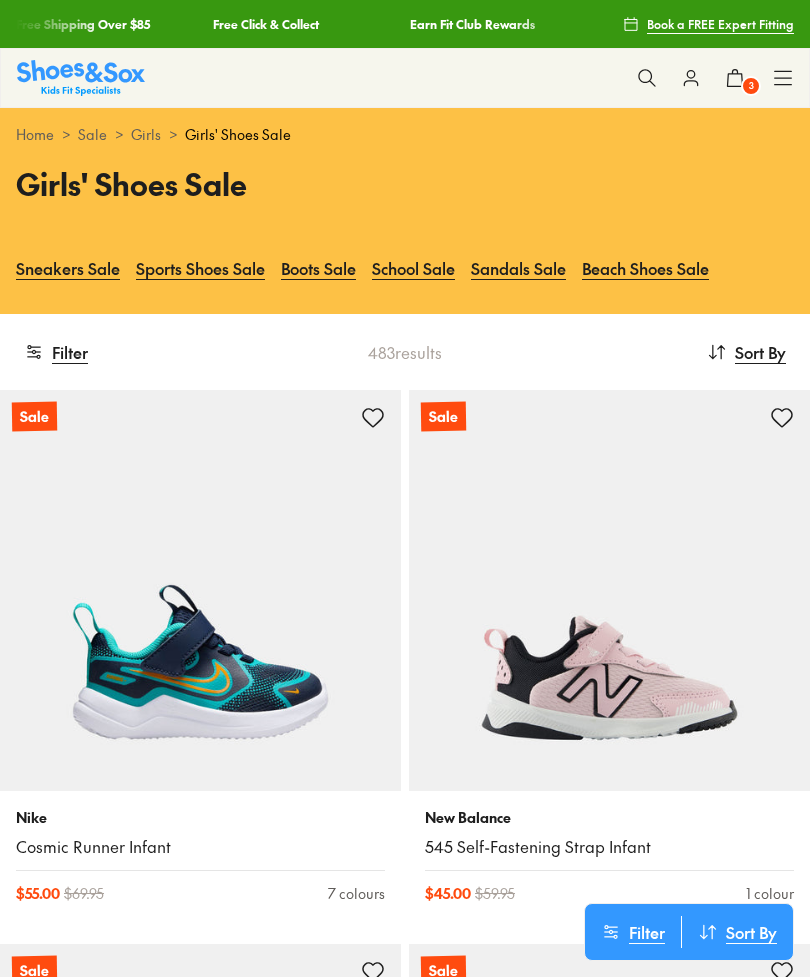 scroll, scrollTop: 0, scrollLeft: 0, axis: both 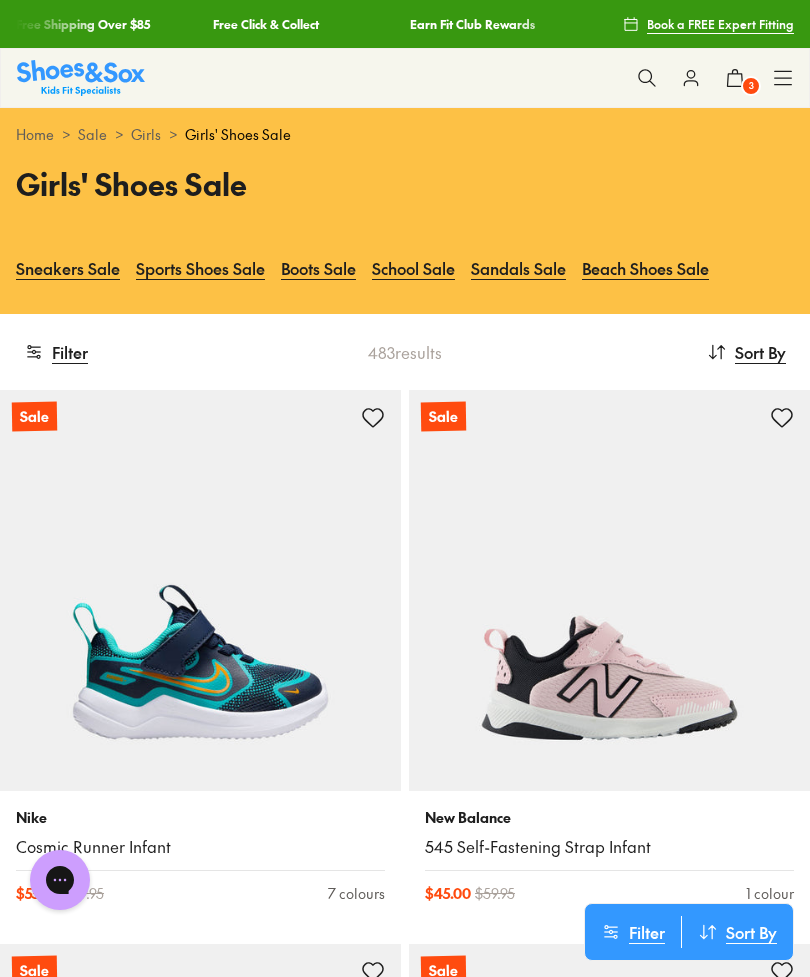 click on "Boots Sale" at bounding box center (318, 268) 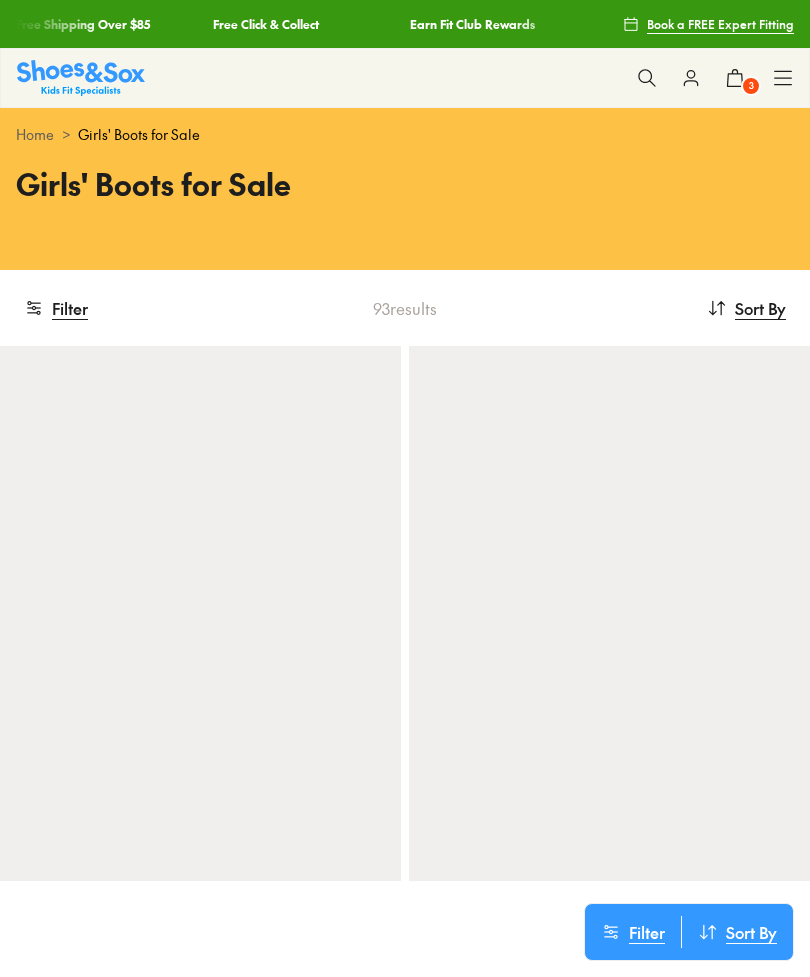 scroll, scrollTop: 0, scrollLeft: 0, axis: both 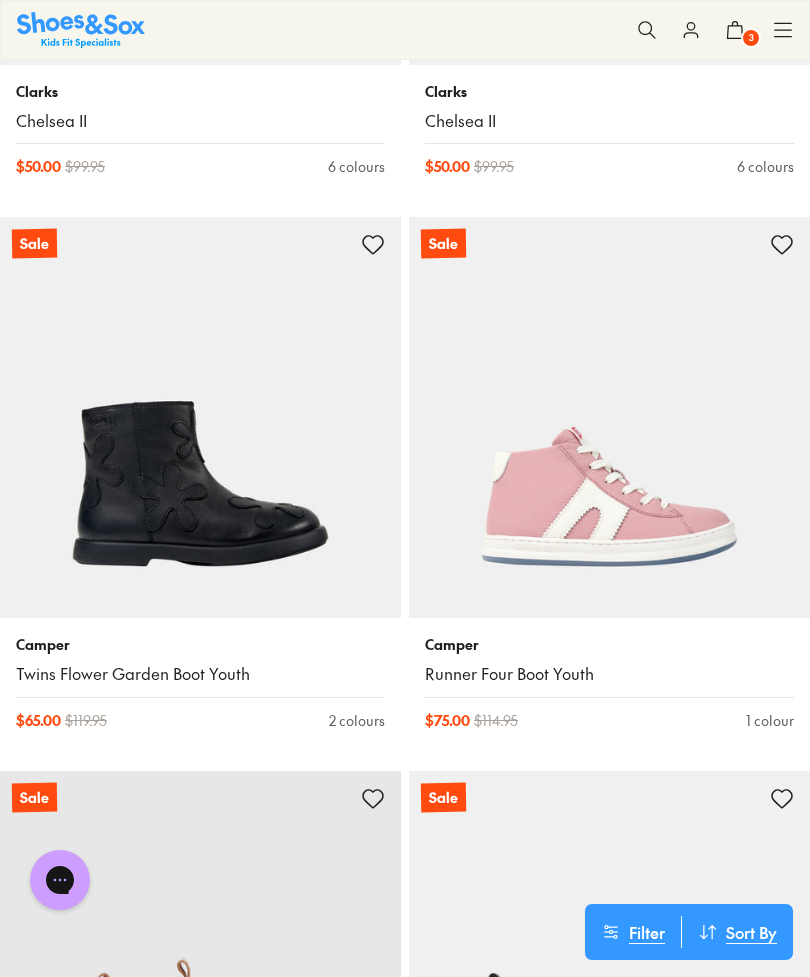 click at bounding box center (200, 417) 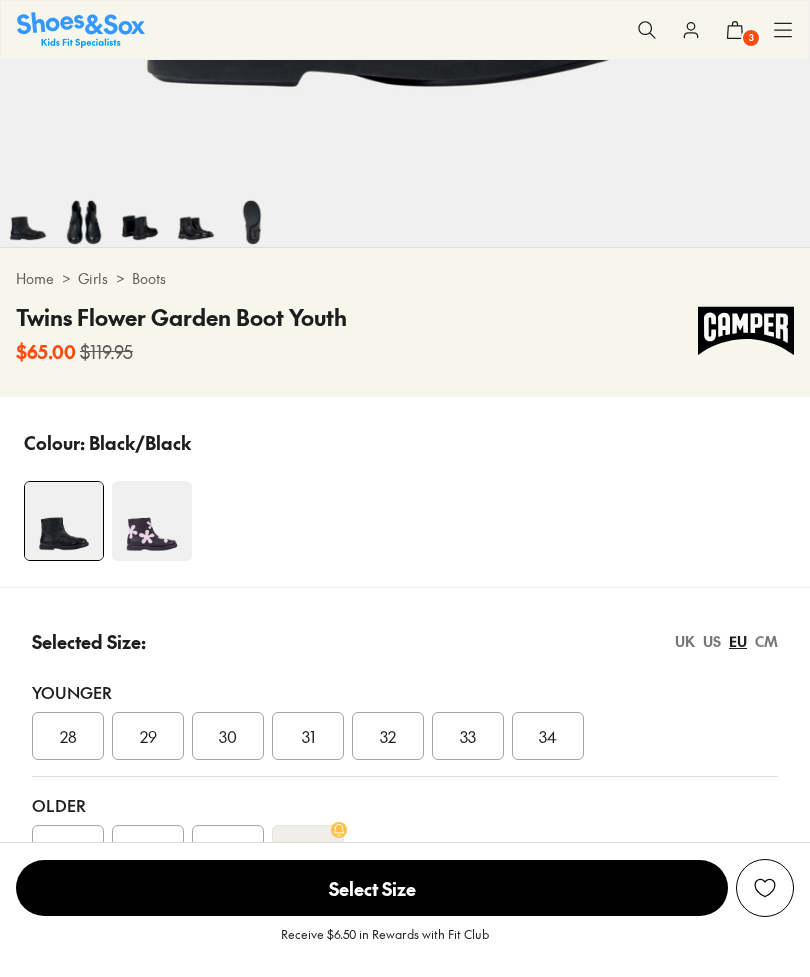 select on "*" 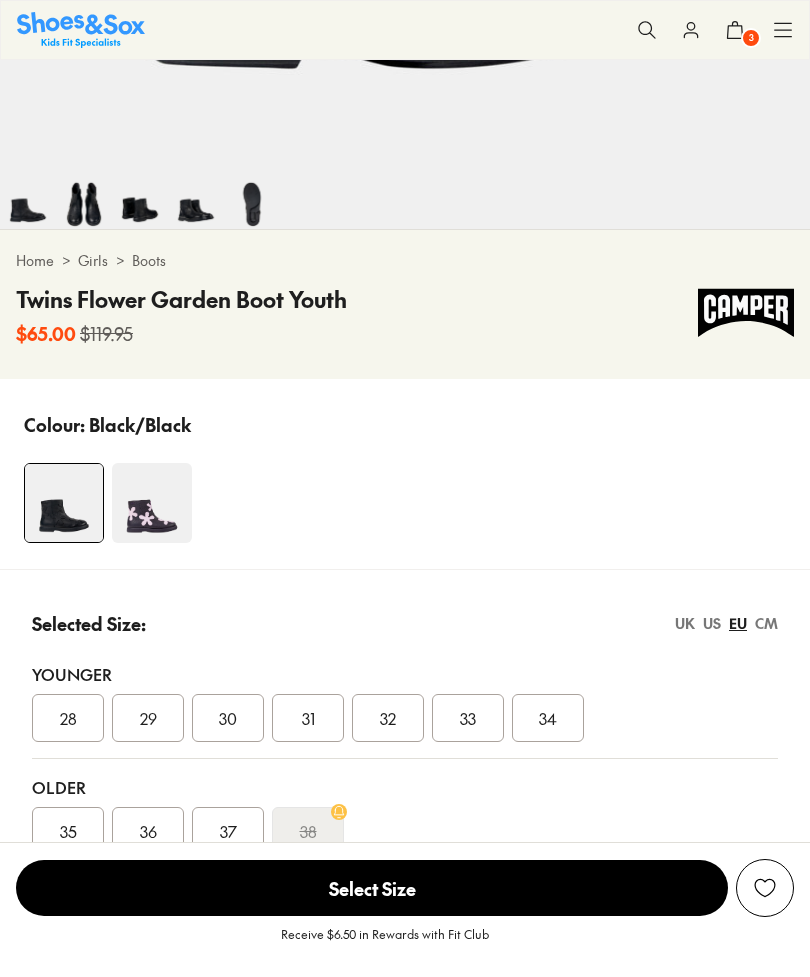 scroll, scrollTop: 0, scrollLeft: 0, axis: both 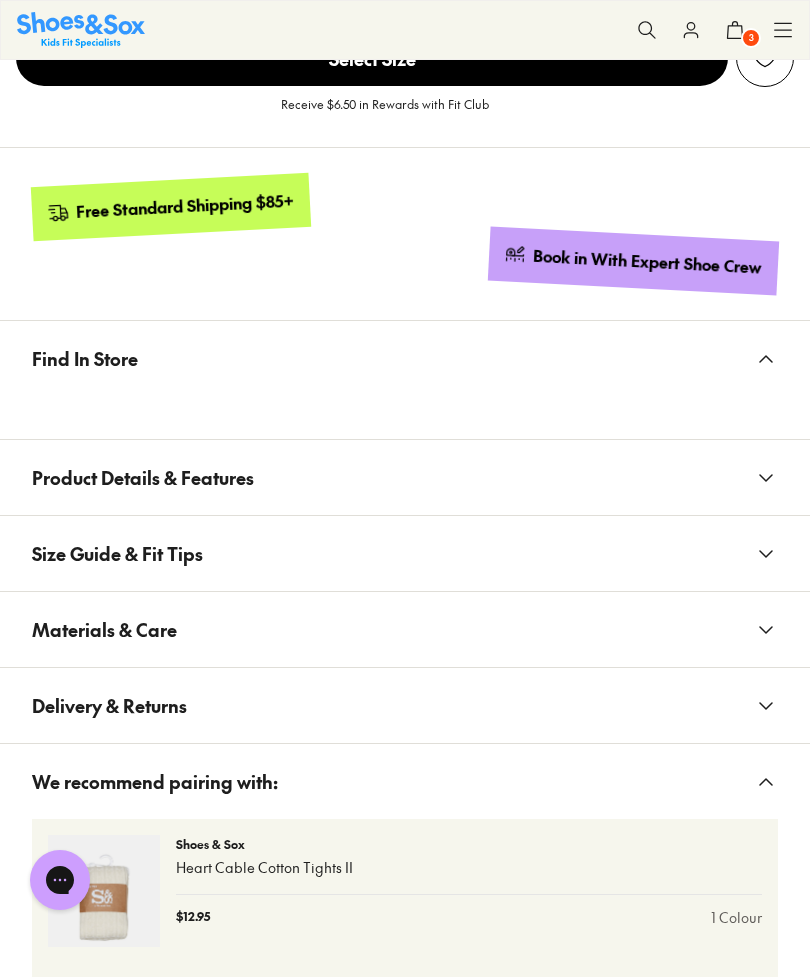 click on "Product Details & Features" at bounding box center (405, 477) 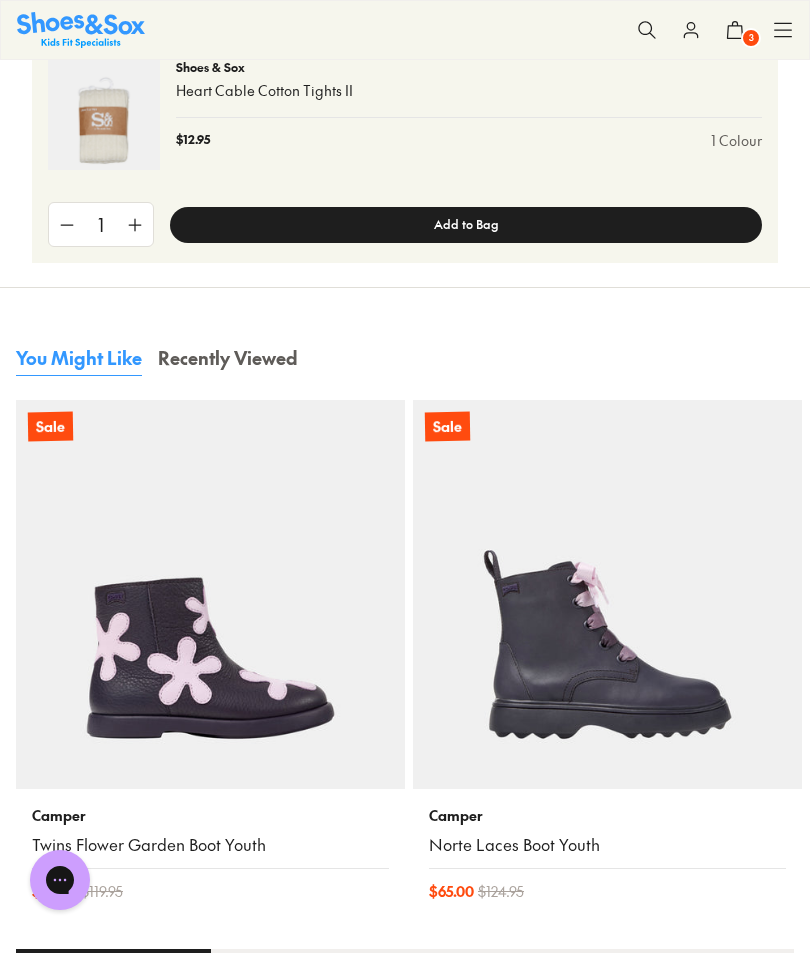 scroll, scrollTop: 2852, scrollLeft: 0, axis: vertical 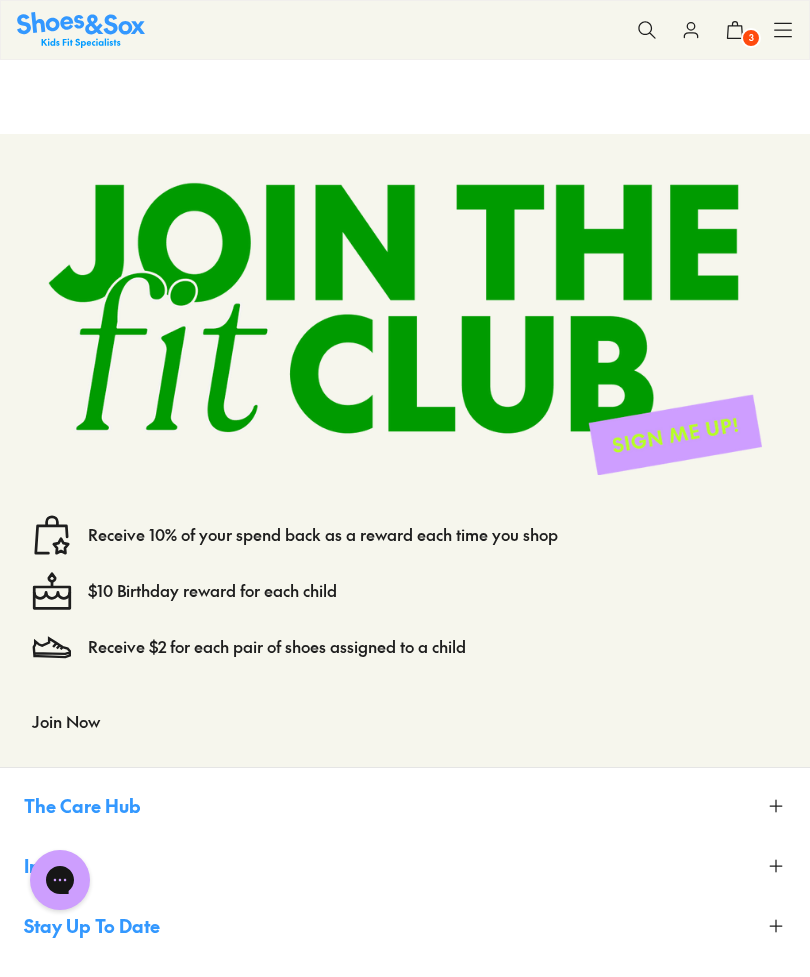 click at bounding box center [405, 328] 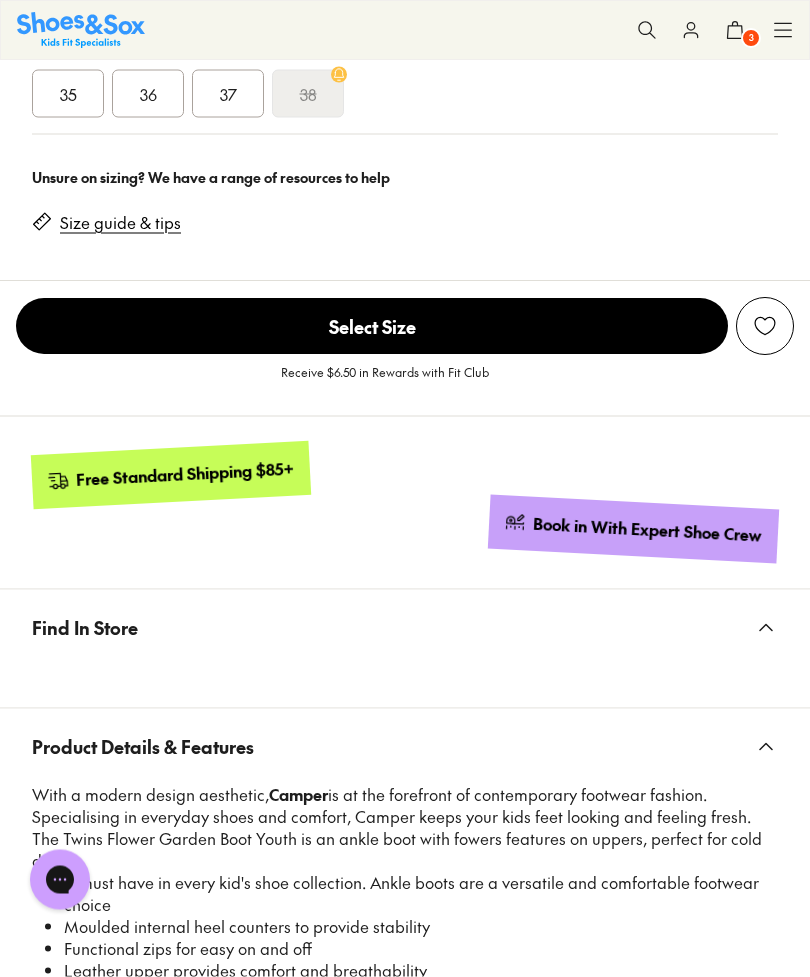 scroll, scrollTop: 1472, scrollLeft: 0, axis: vertical 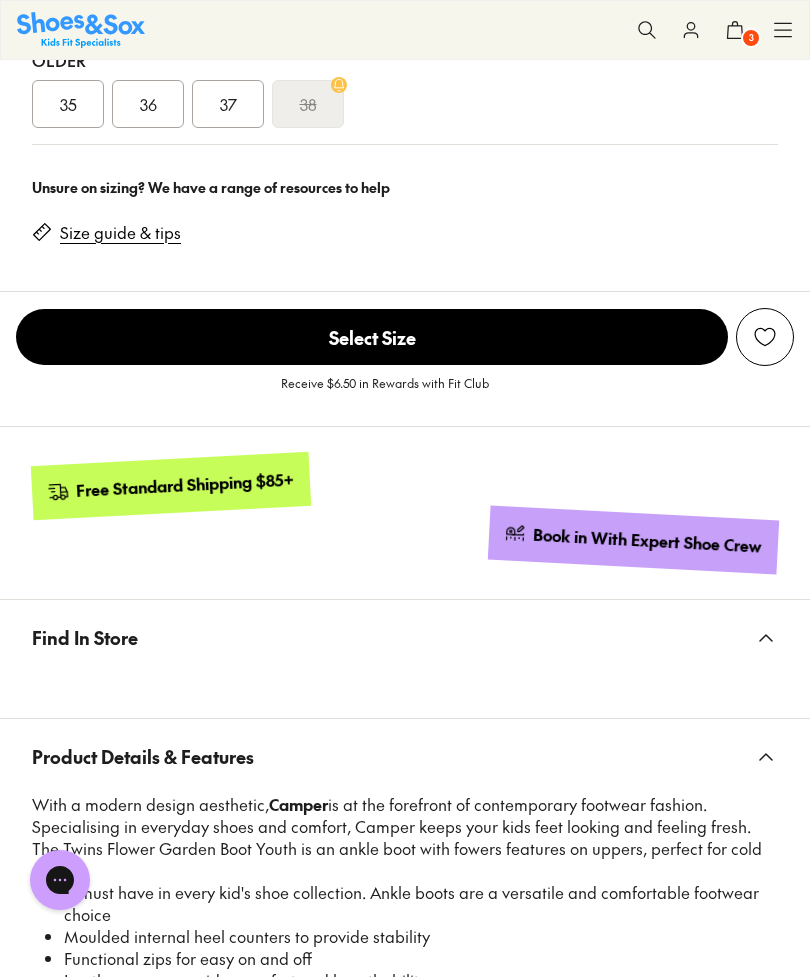 click 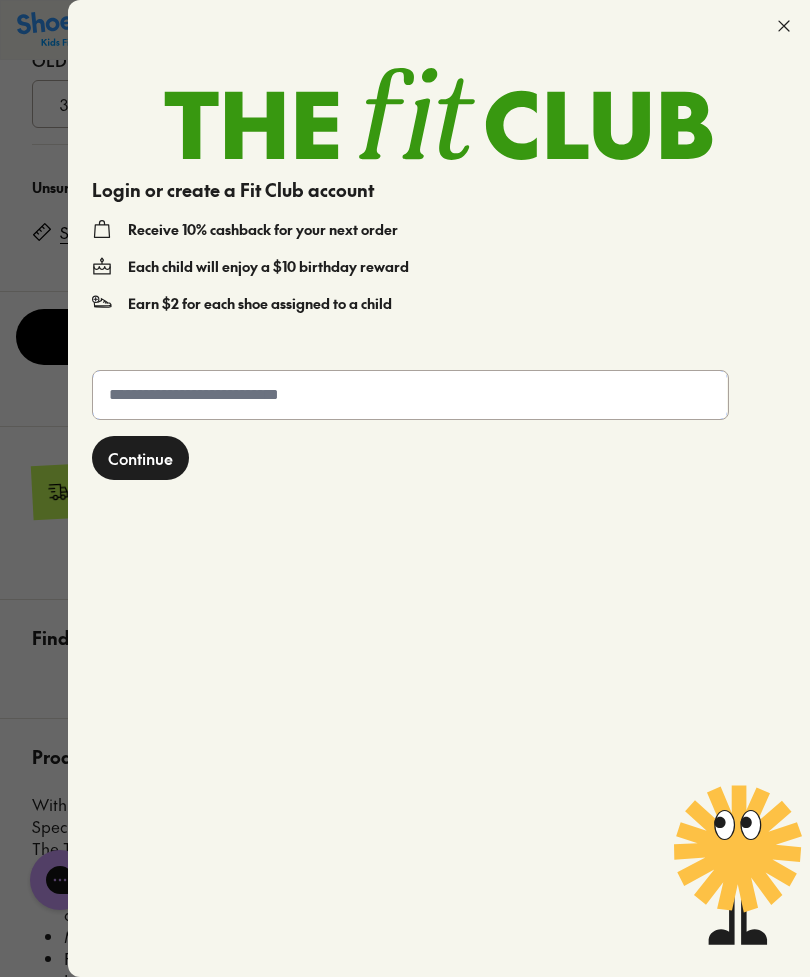 click 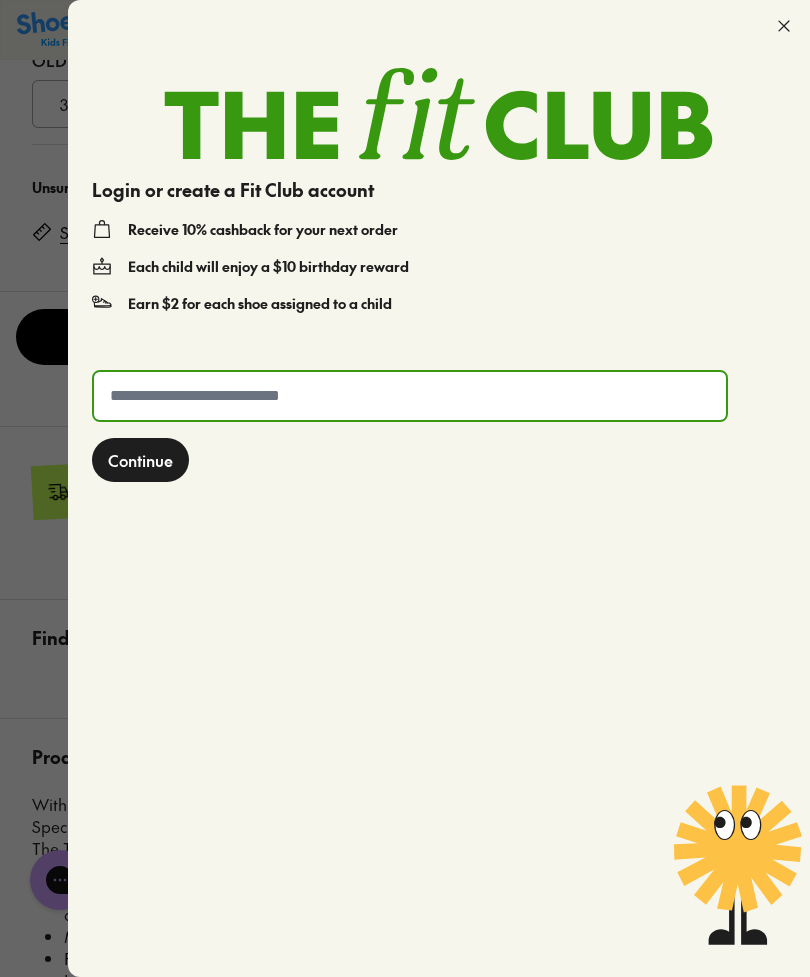type on "*" 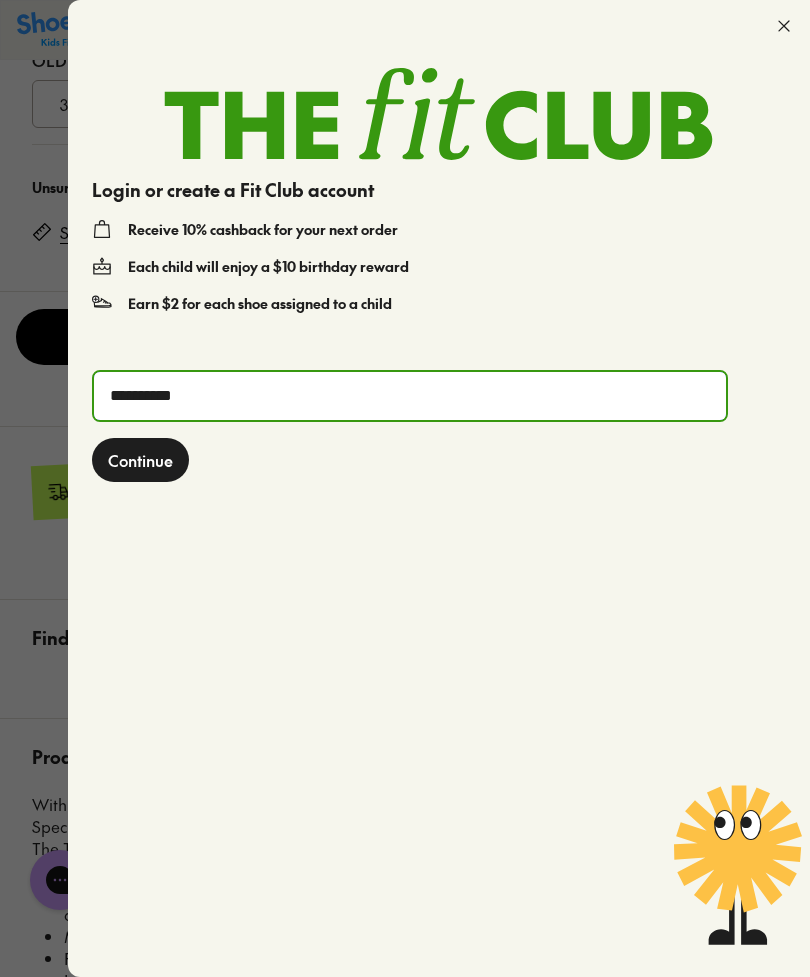 type on "**********" 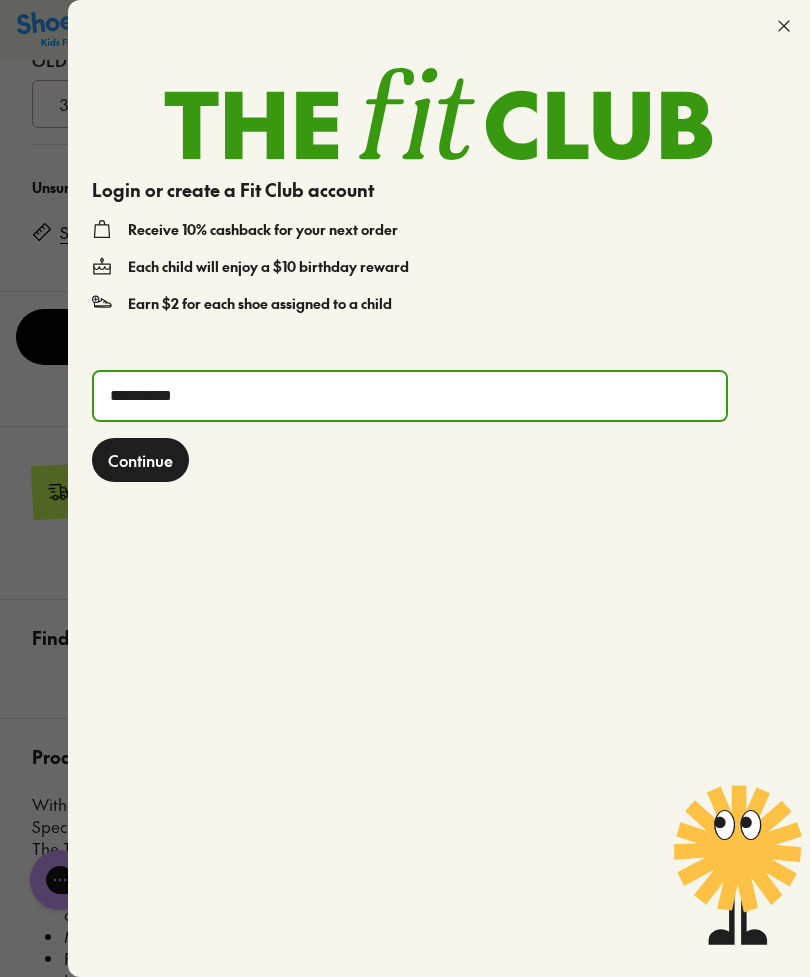 click on "Continue" 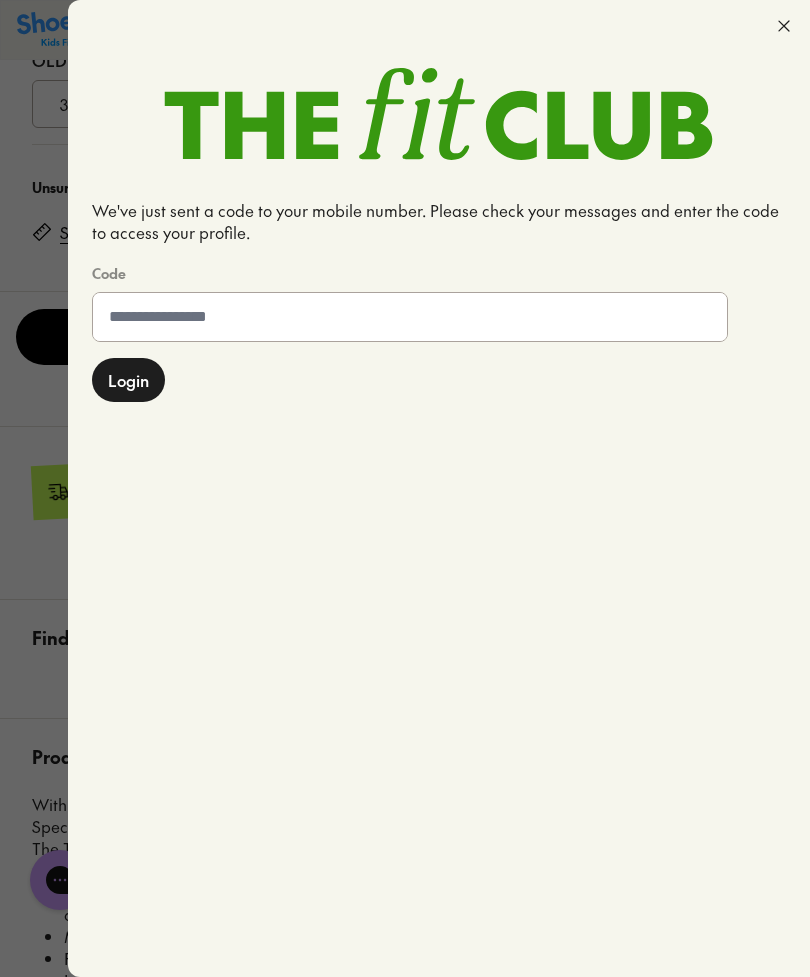 click 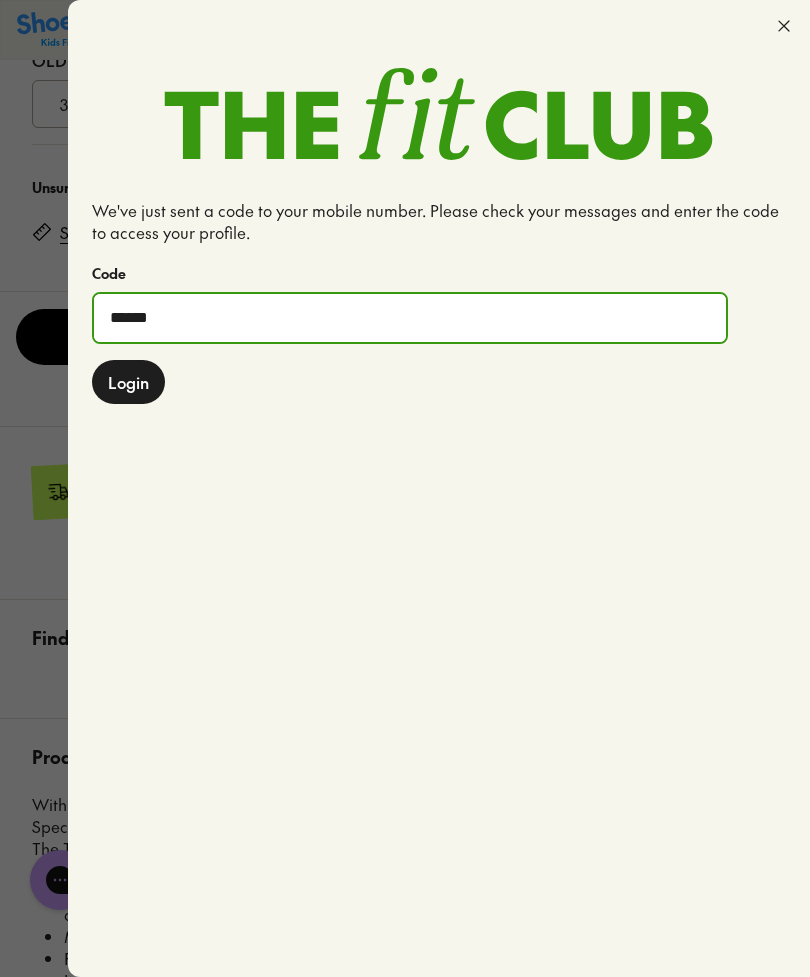 type on "******" 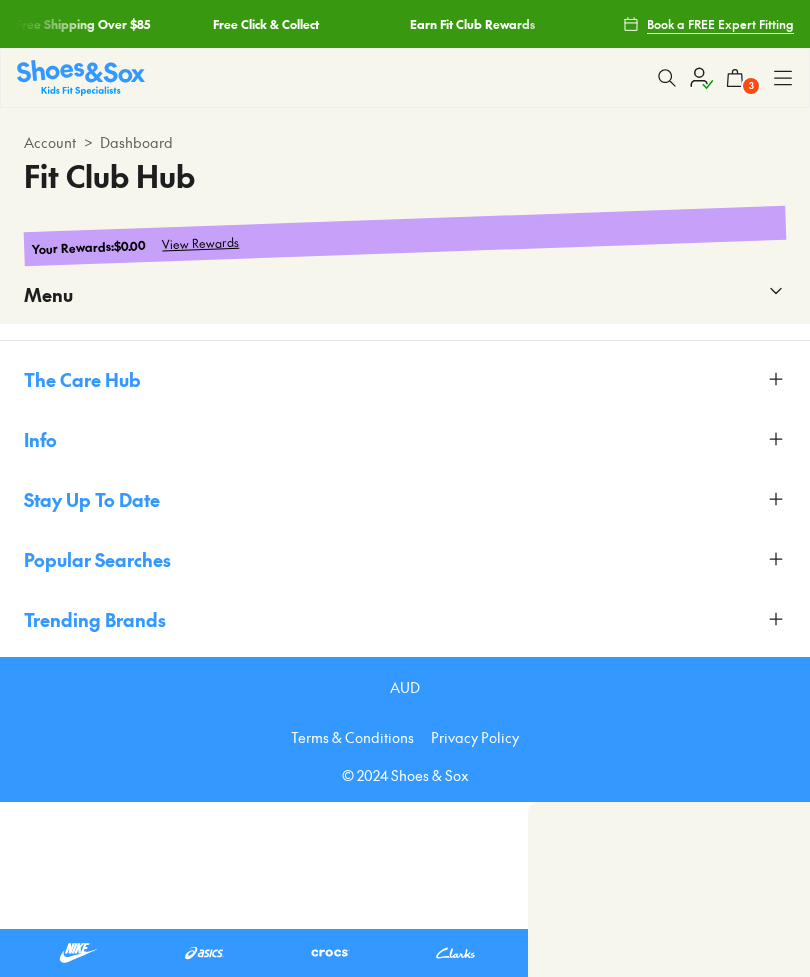 scroll, scrollTop: 0, scrollLeft: 0, axis: both 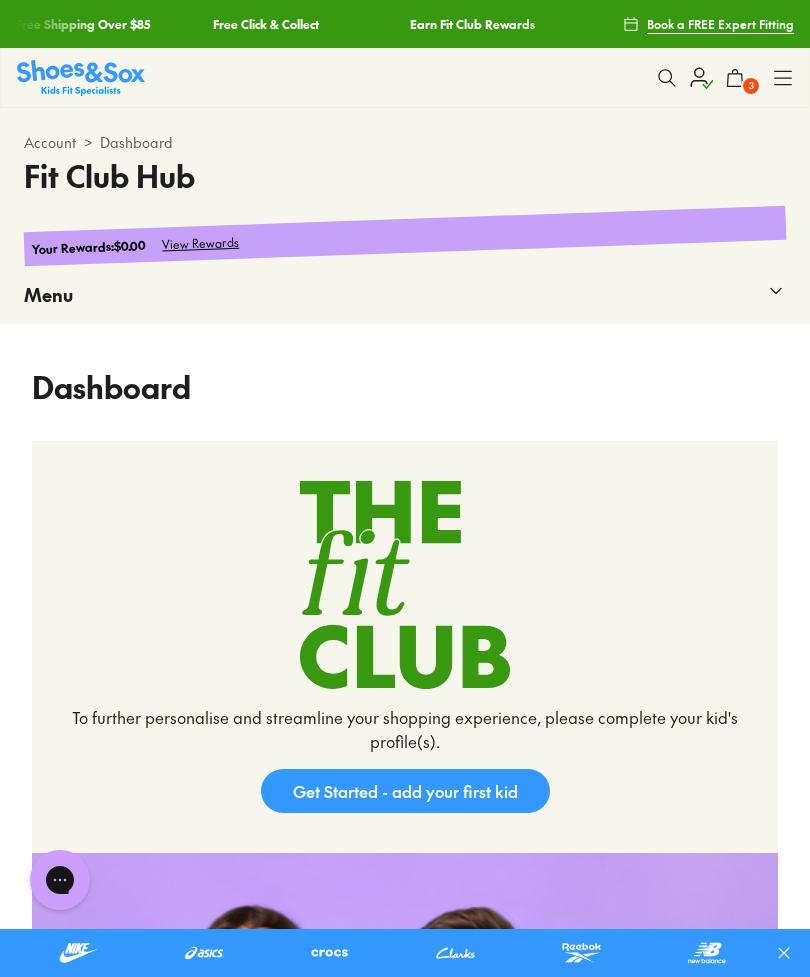 click 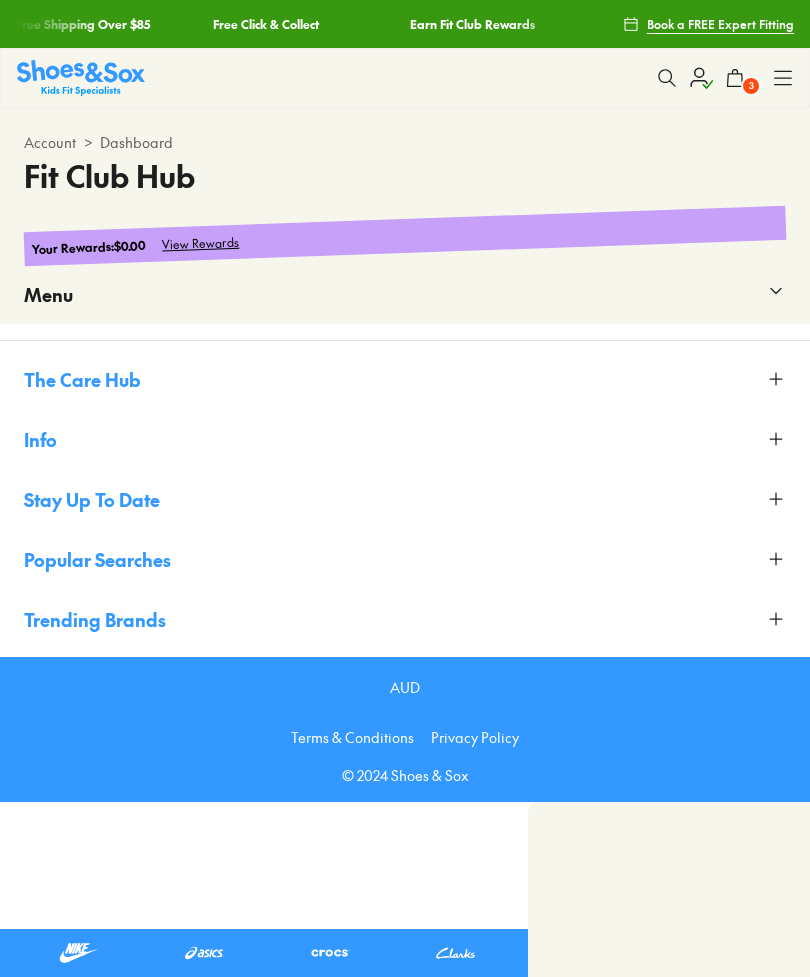 scroll, scrollTop: 0, scrollLeft: 0, axis: both 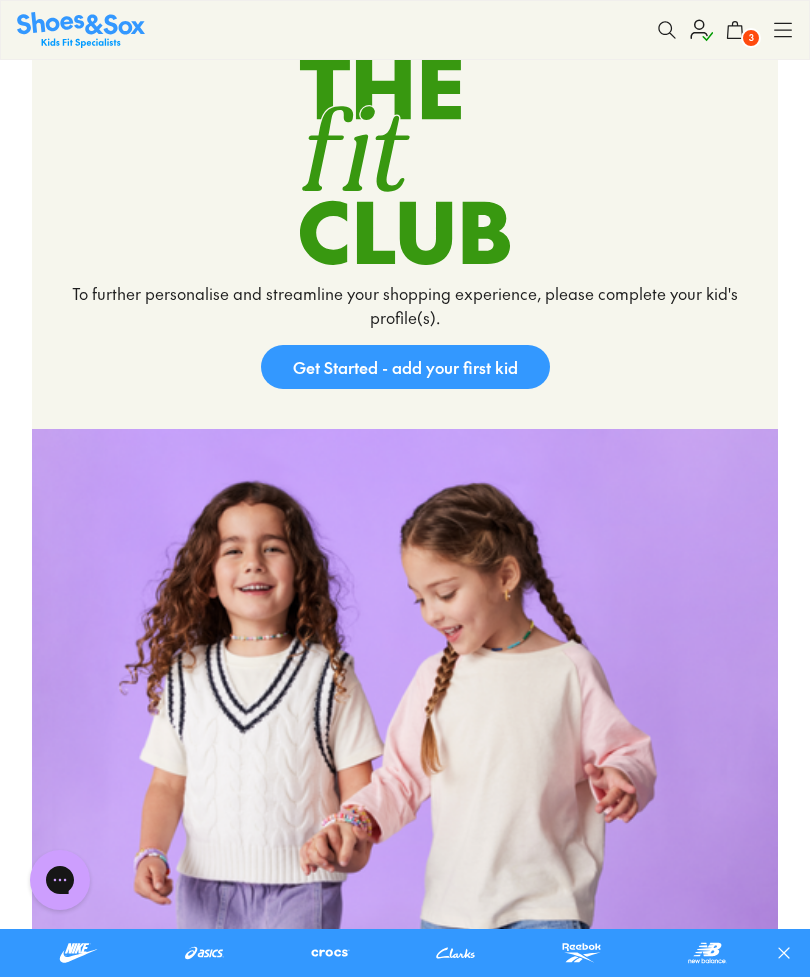 click on "Get Started - add your first kid" at bounding box center [405, 367] 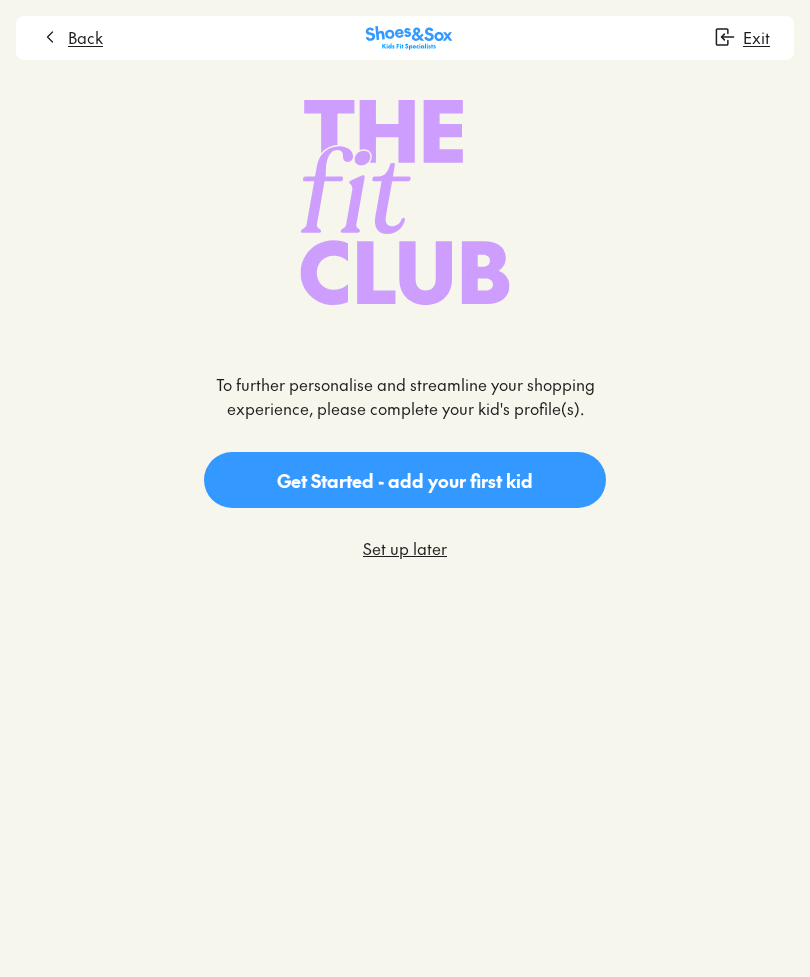 click on "Get Started - add your first kid" at bounding box center [405, 480] 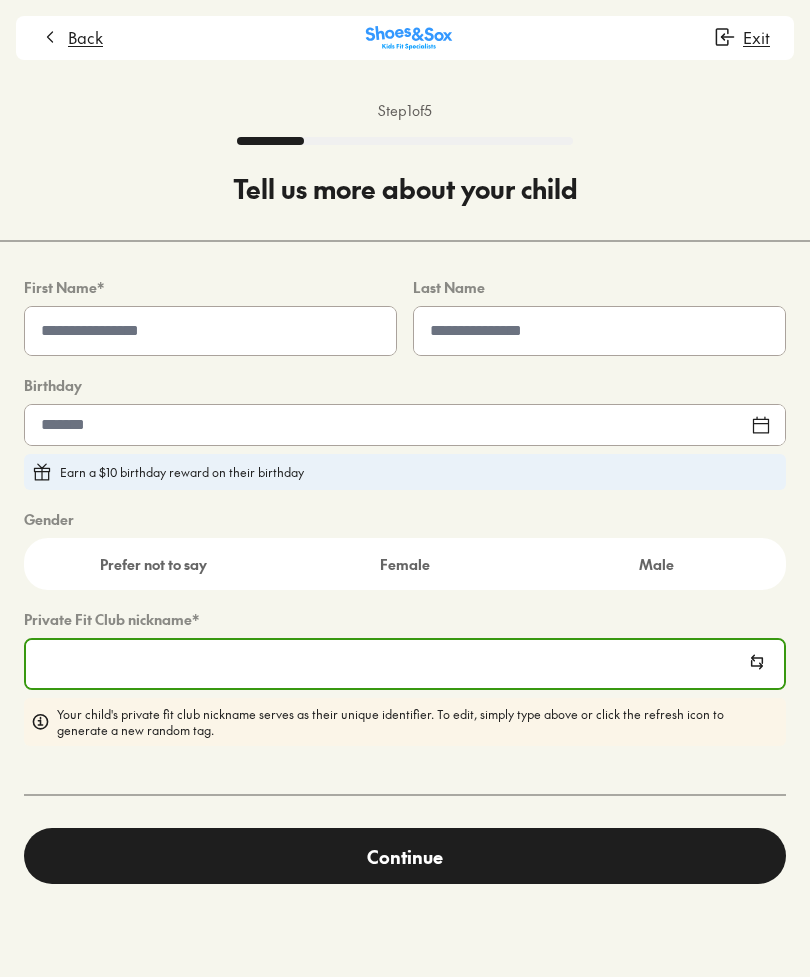type on "**********" 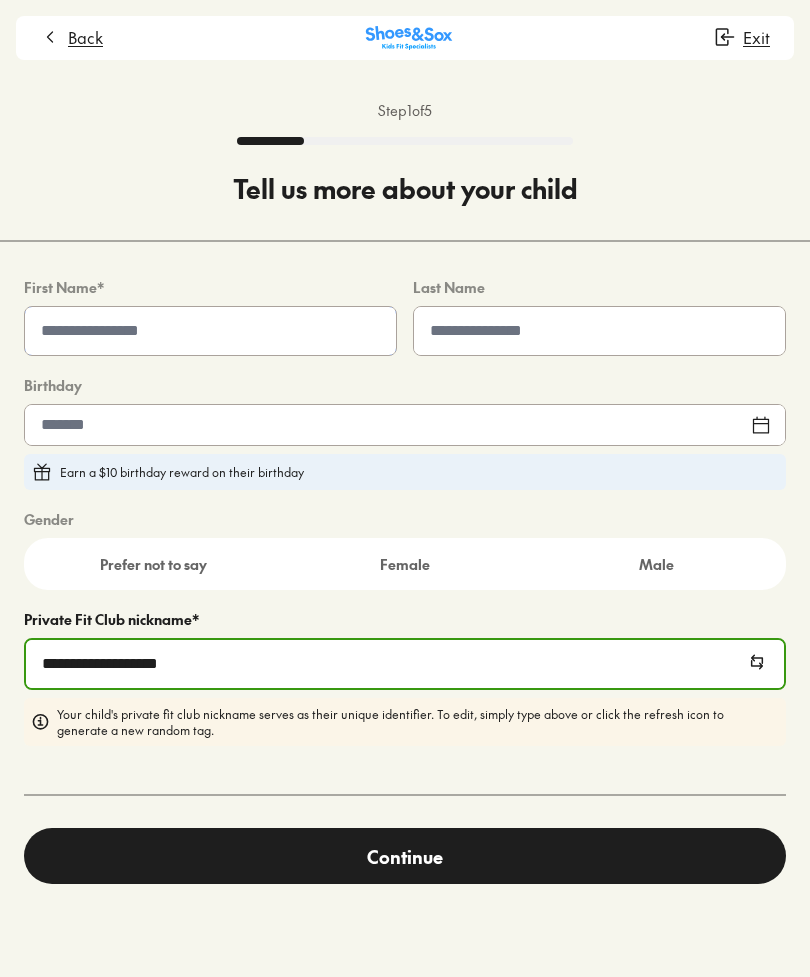 click at bounding box center [210, 331] 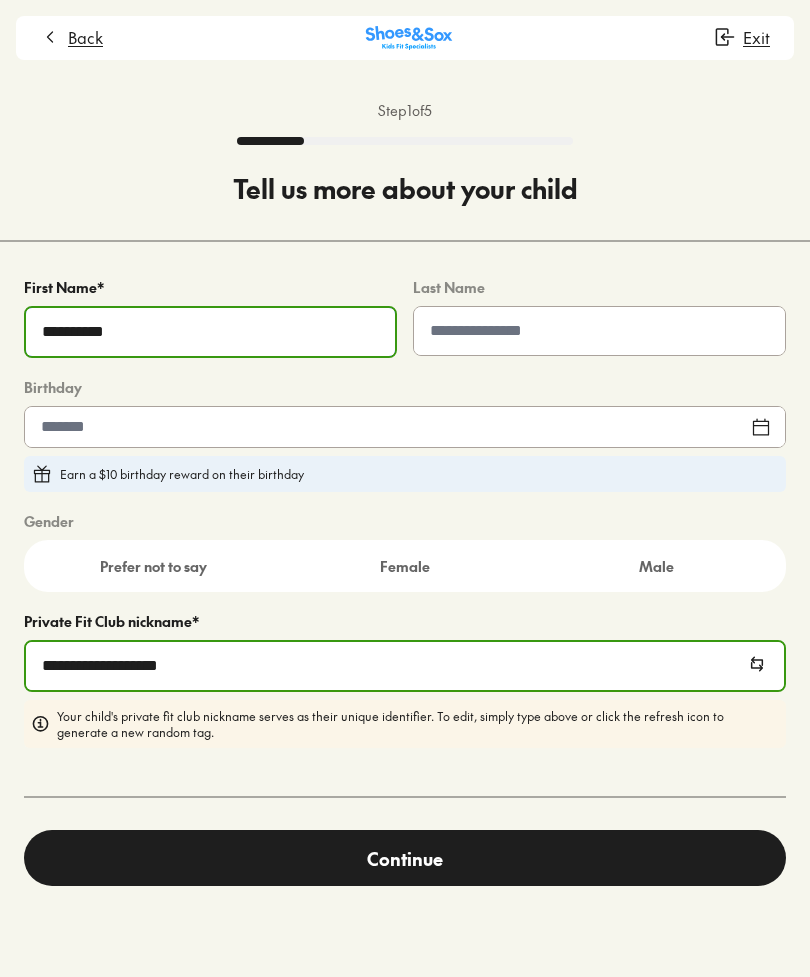 type on "*********" 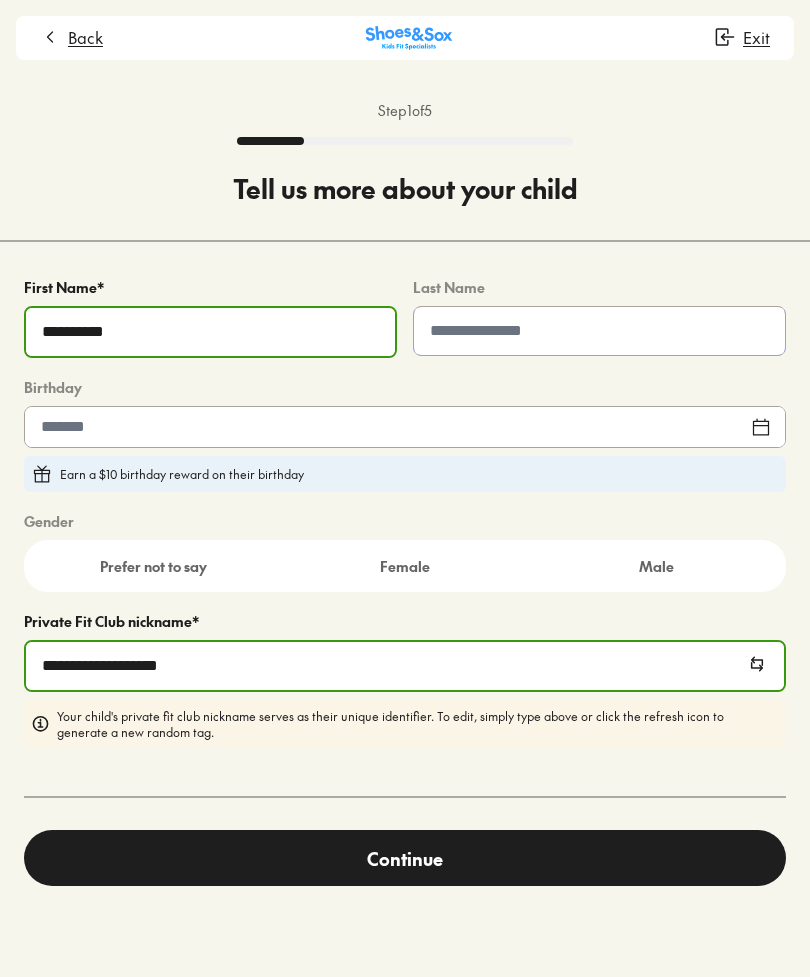click at bounding box center [599, 331] 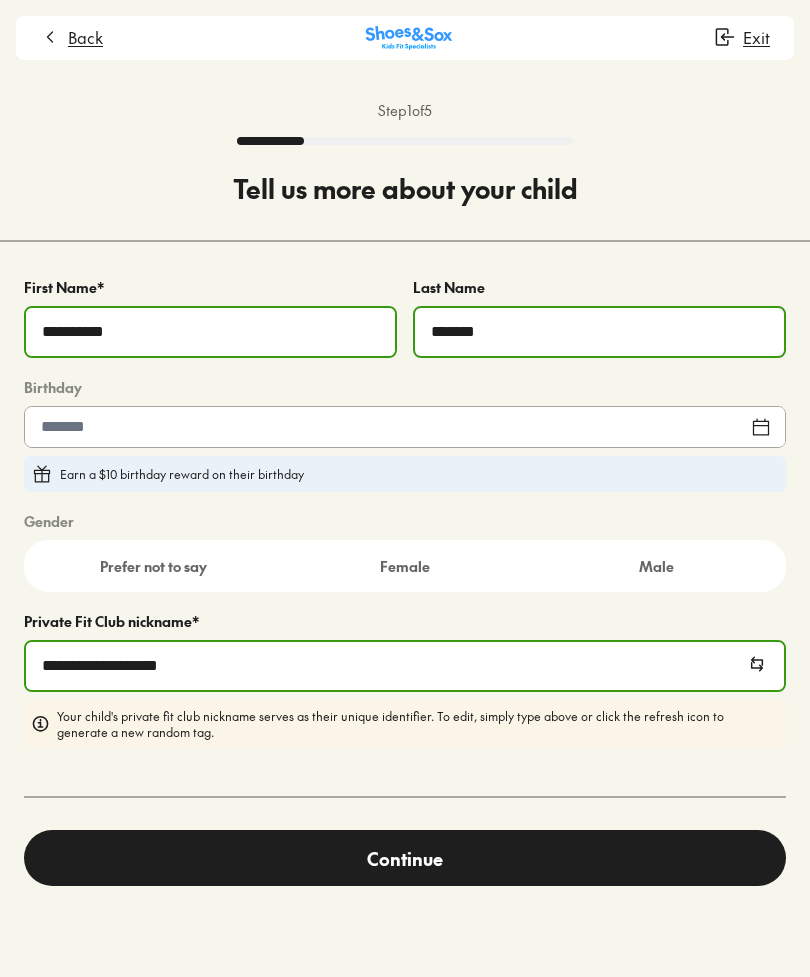 type on "******" 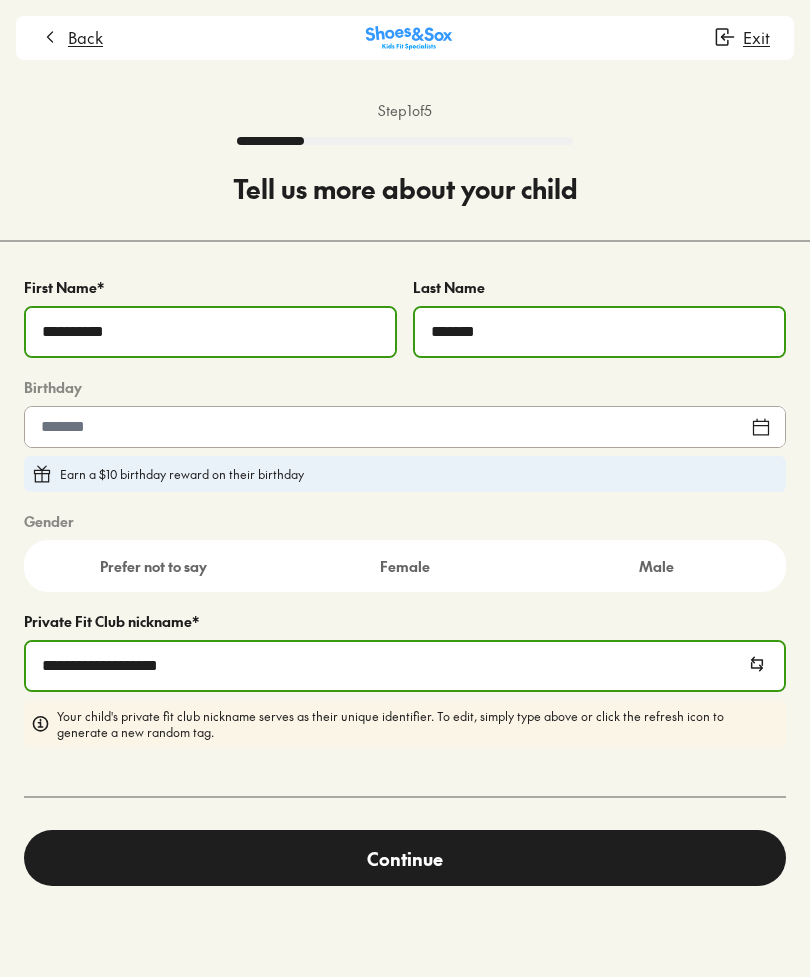 click at bounding box center (405, 427) 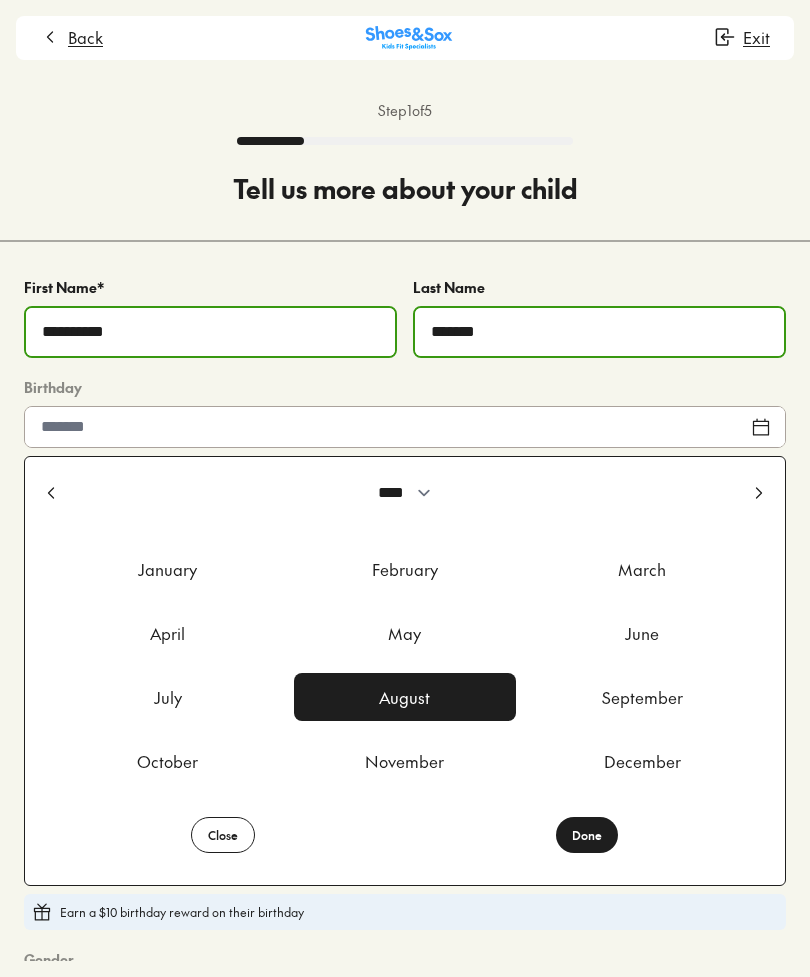 click on "May" at bounding box center [404, 633] 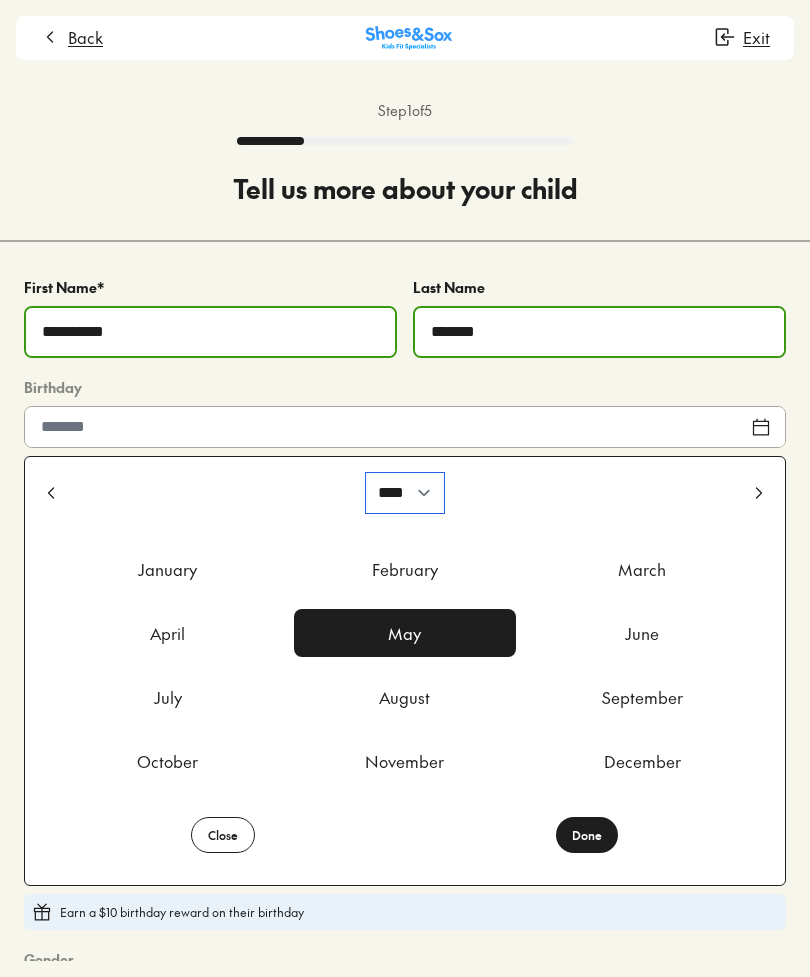 click on "**** **** **** **** **** **** **** **** **** **** **** **** **** **** **** **** **** **** **** **** **** **** **** **** **** **** **** **** **** **** **** **** **** **** **** **** **** **** **** **** **** **** **** **** **** **** **** **** **** **** **** **** **** **** **** **** **** **** **** **** **** **** **** **** **** **** **** **** **** **** **** **** **** **** **** **** **** **** **** **** **** **** **** **** **** **** **** **** **** **** **** **** **** **** **** **** **** **** **** **** **** **** **** **** **** **** **** **** **** **** **** **** **** **** **** **** **** **** **** **** **** **** **** **** **** **** **** **** **** **** **** **** **** **** **** **** **** **** **** **** **** **** **** **** **** **** **** **** **** **** ****" at bounding box center (405, 493) 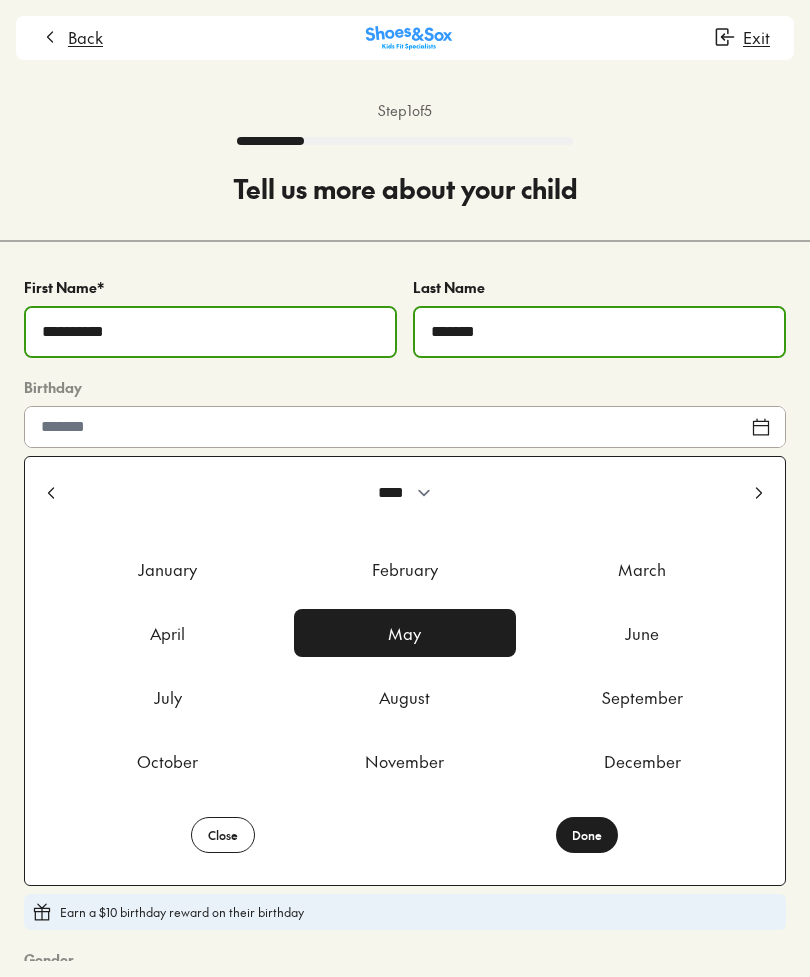 click on "Done" at bounding box center [587, 835] 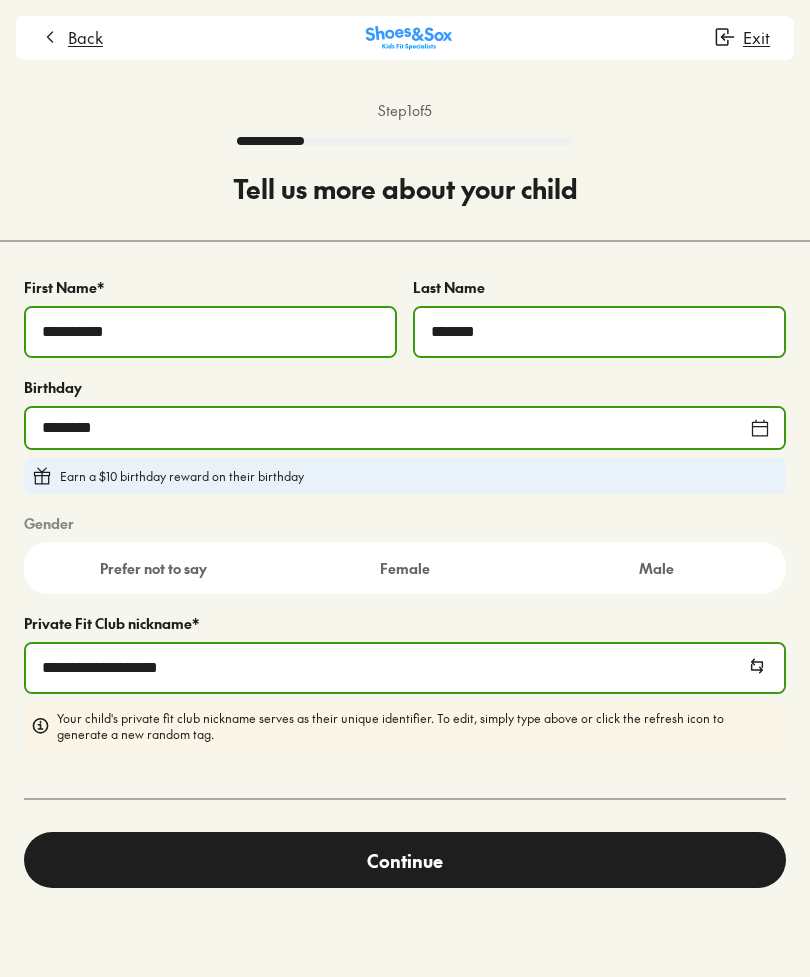 click 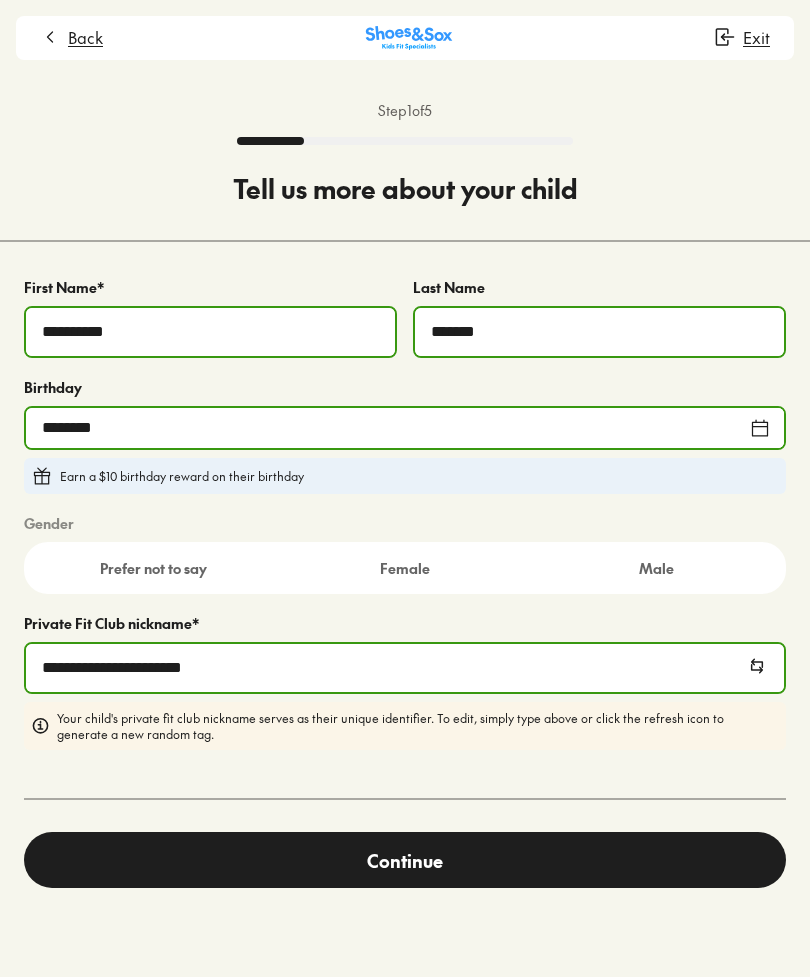 click 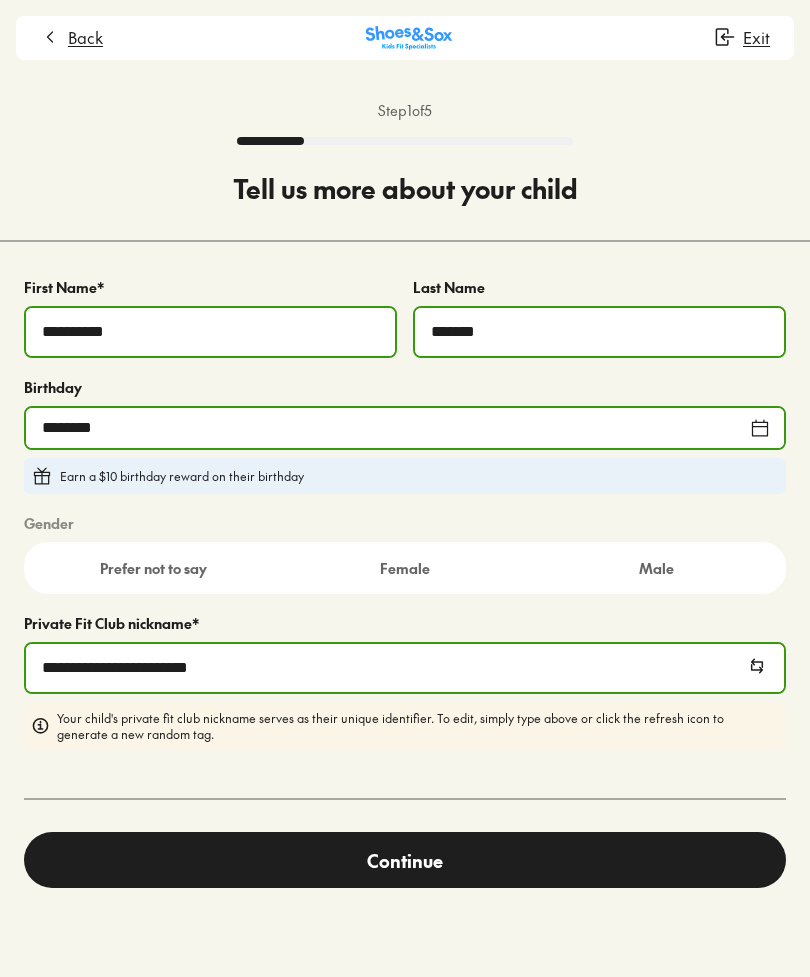 click 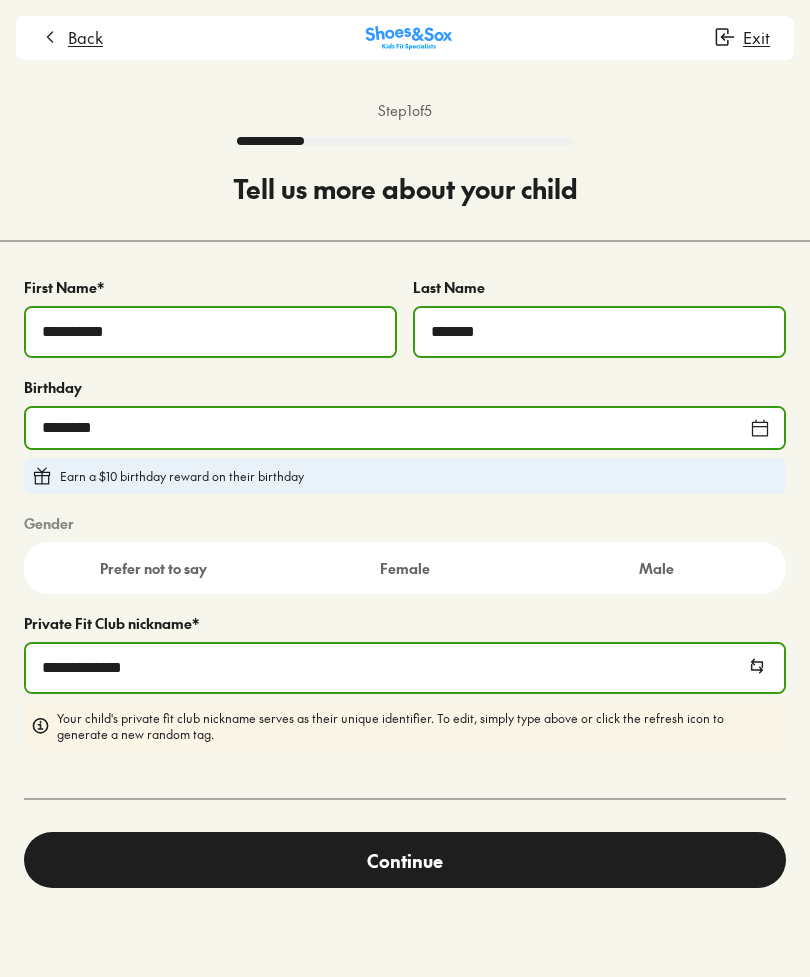 click 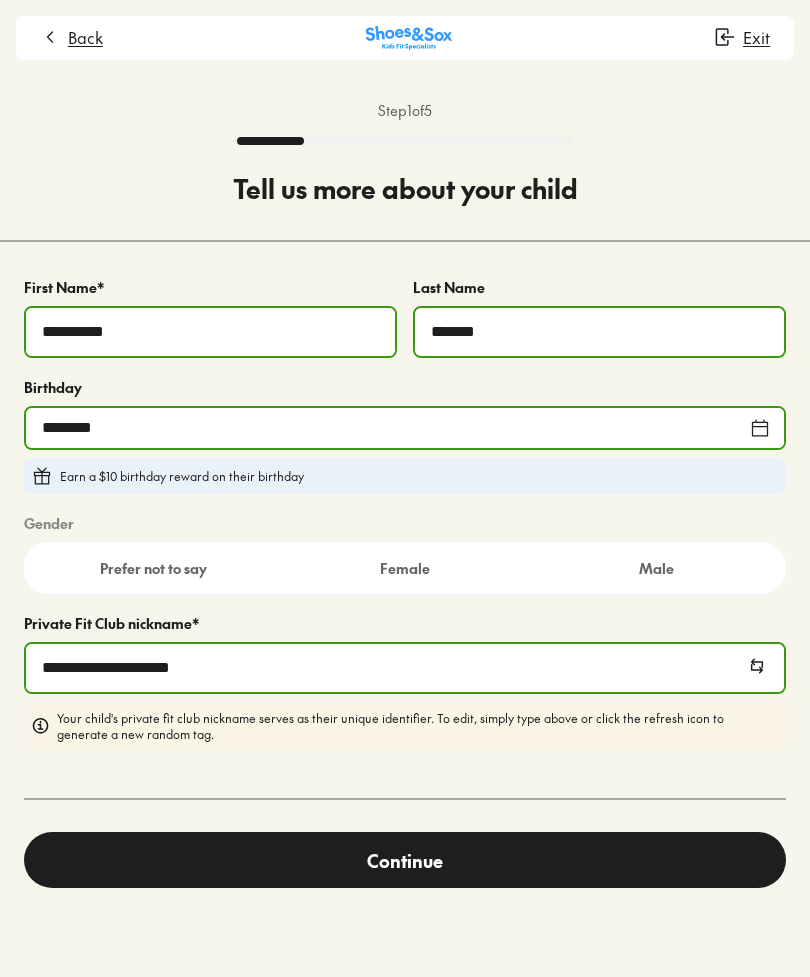 click 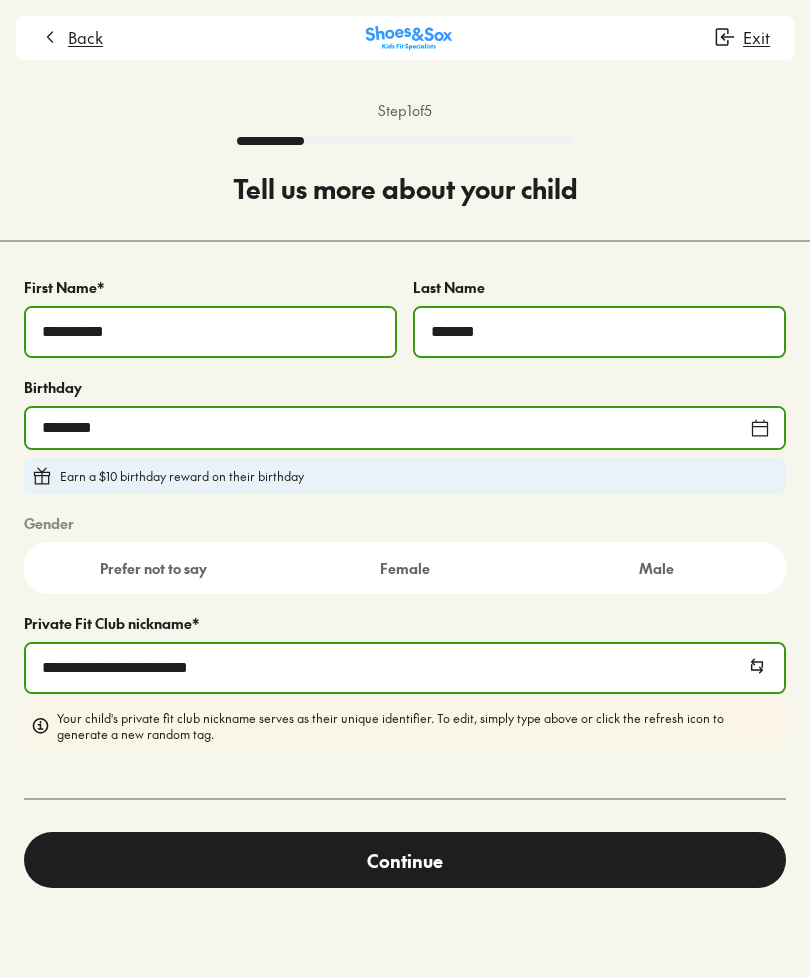 click 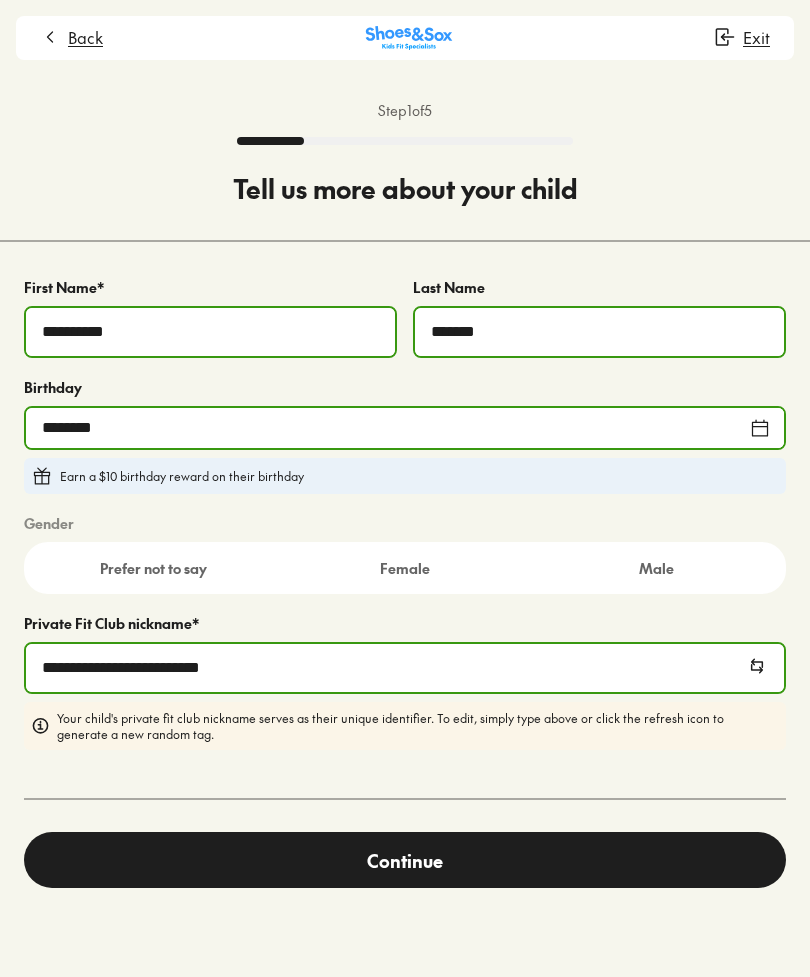 click 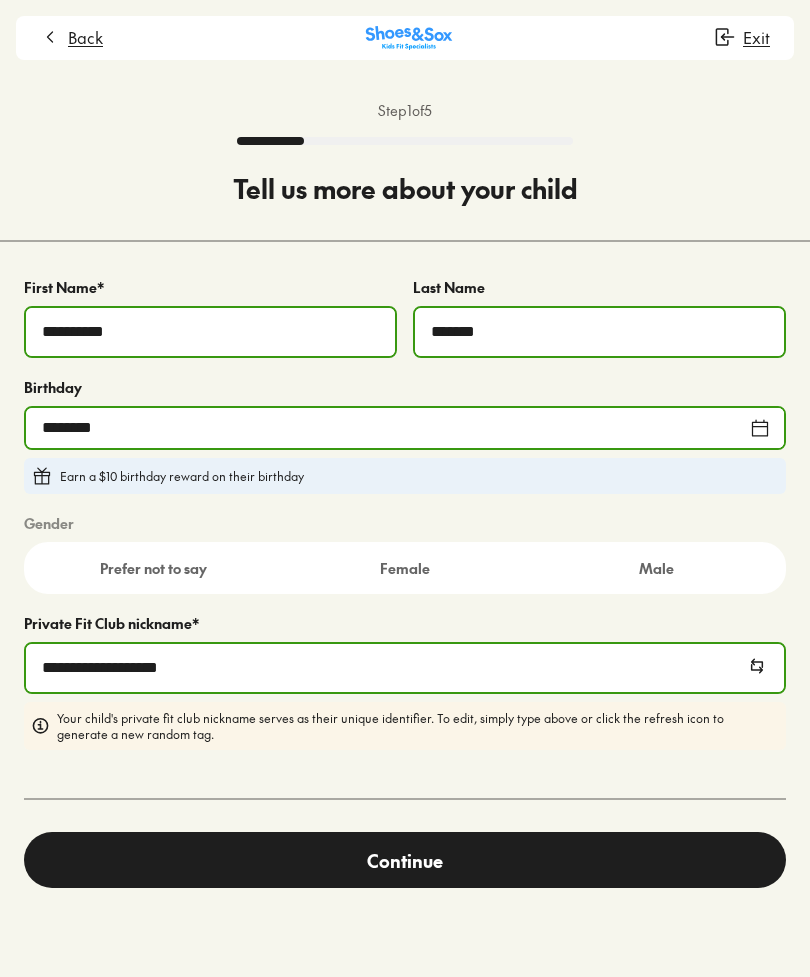 click 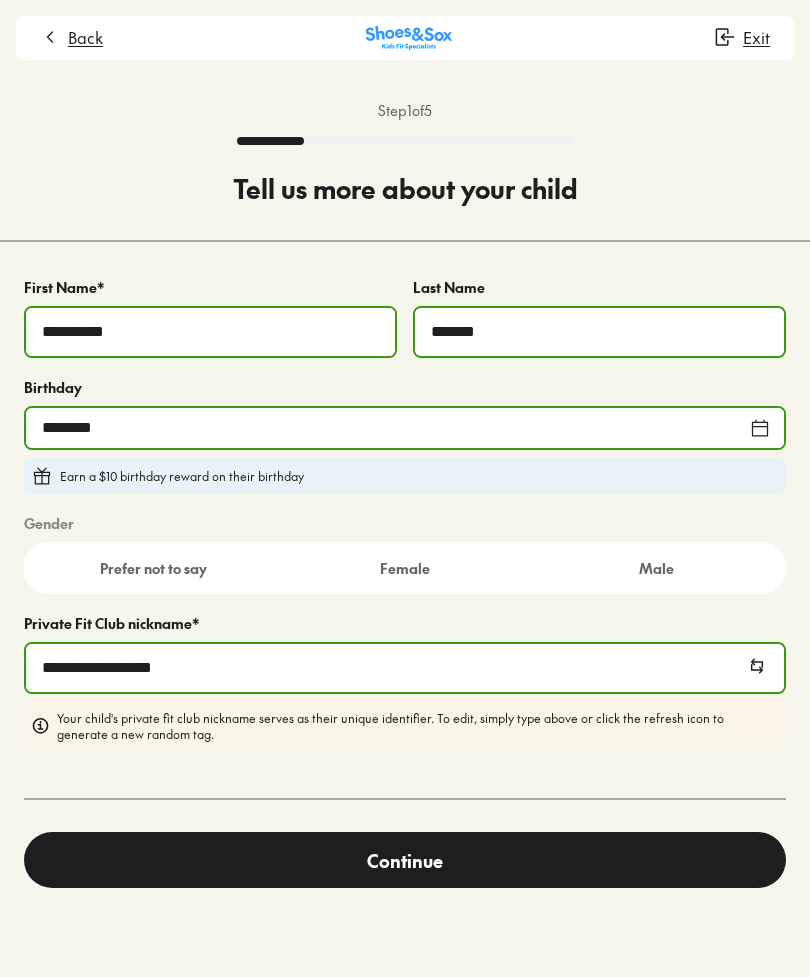 click 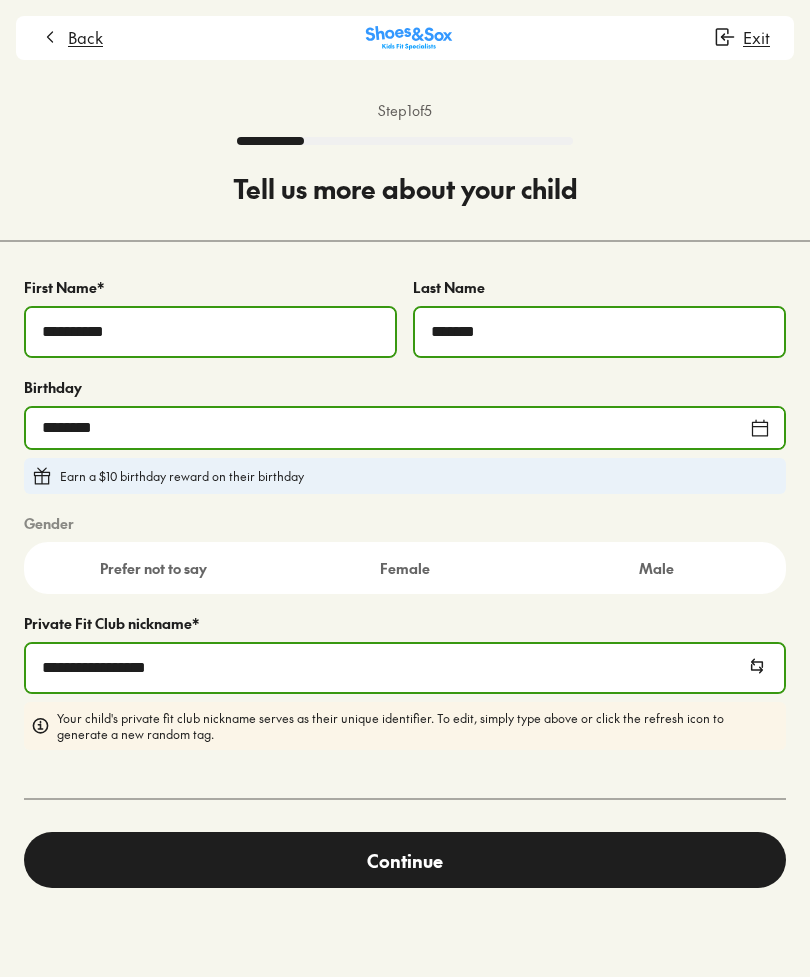 click 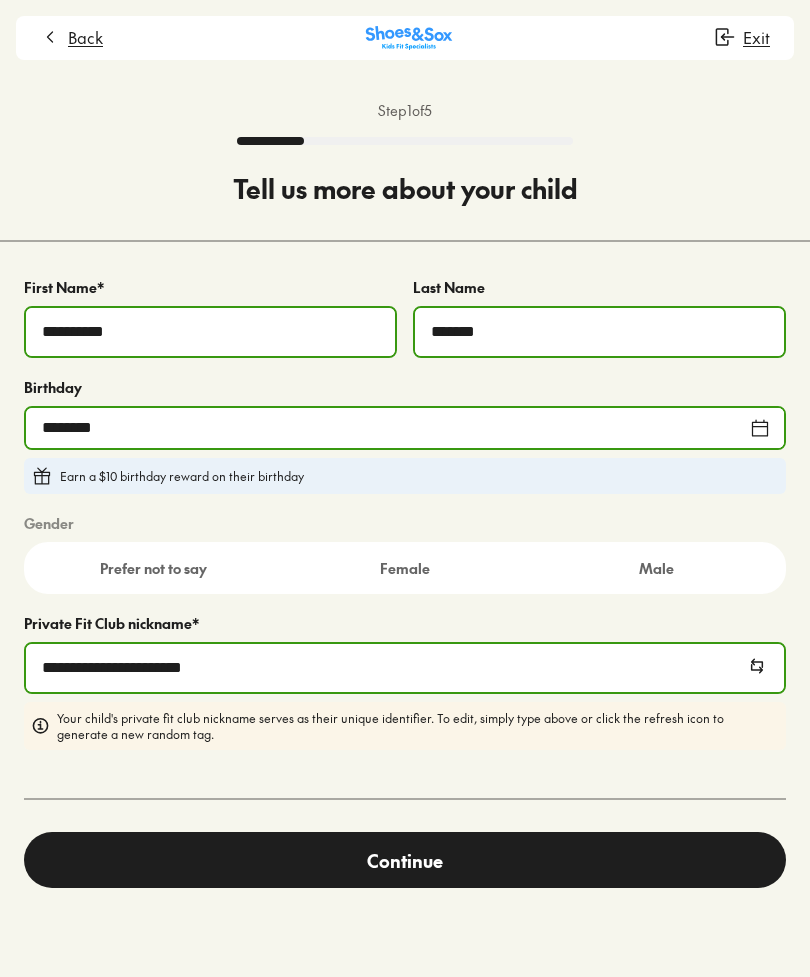 click 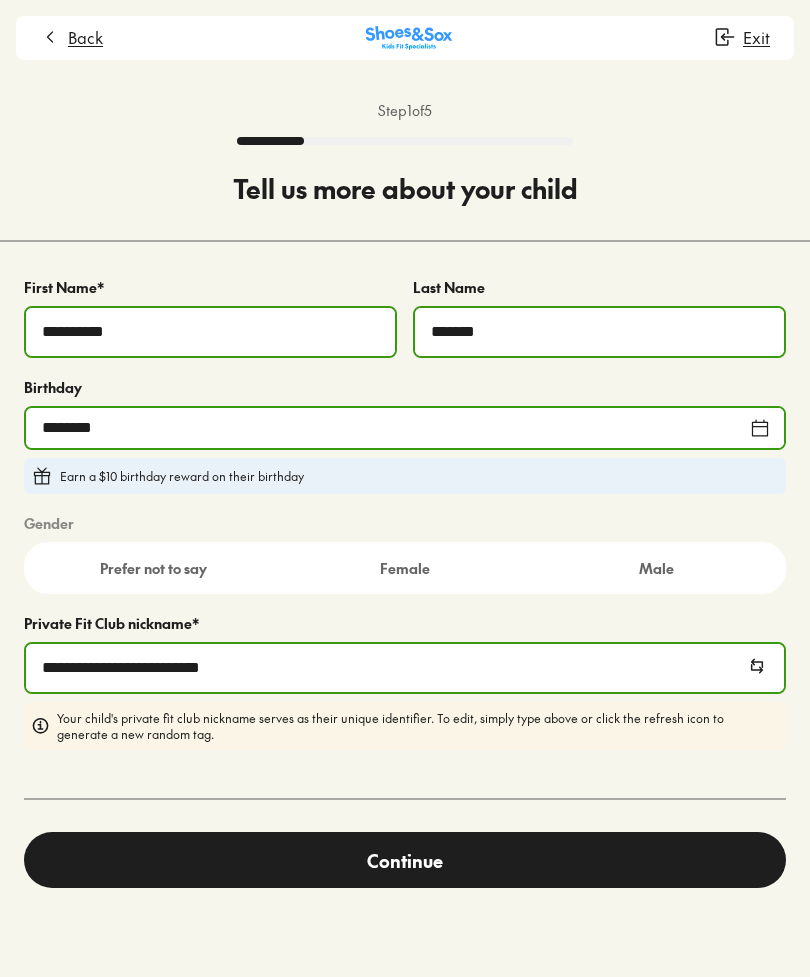 click 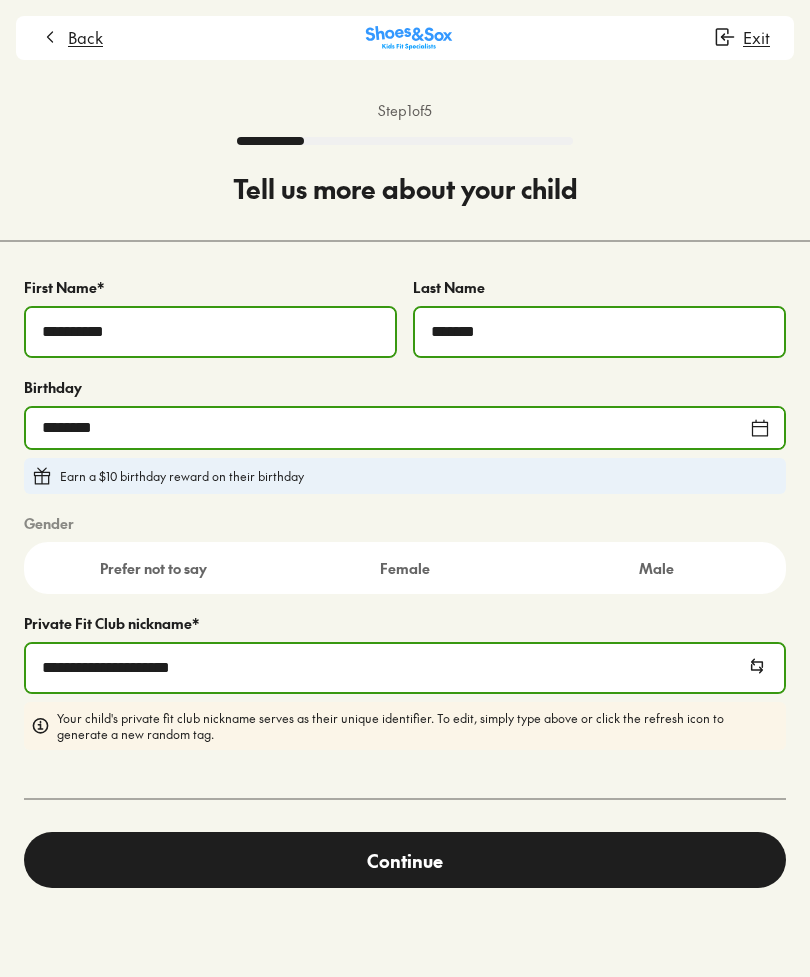click 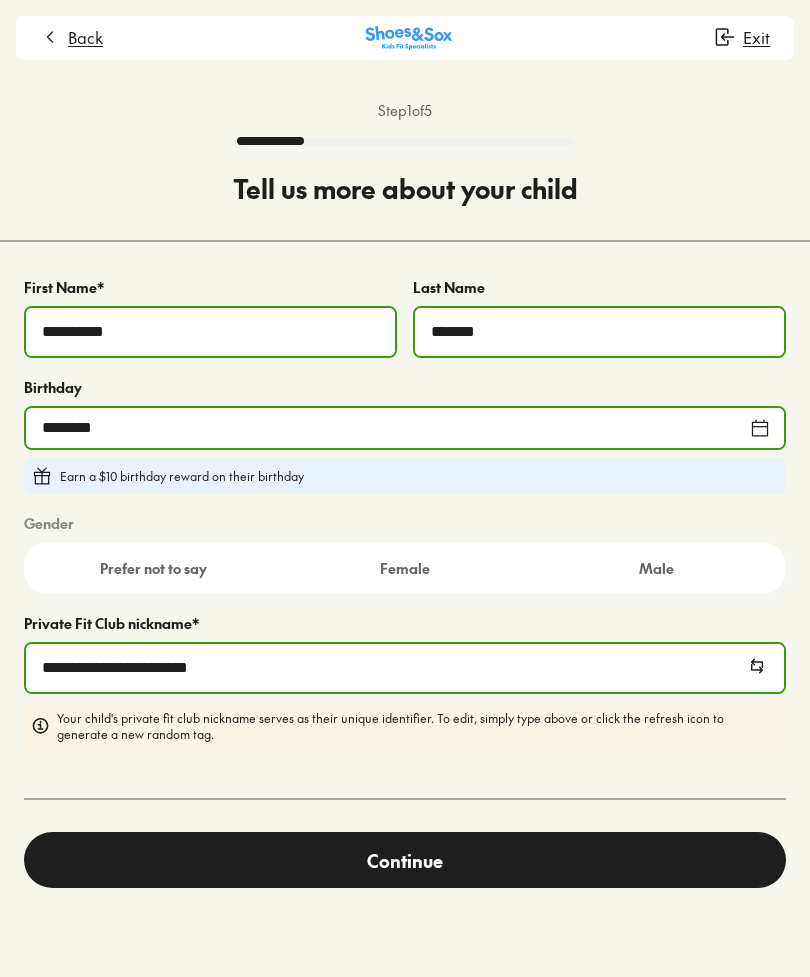 click on "Continue" at bounding box center (405, 860) 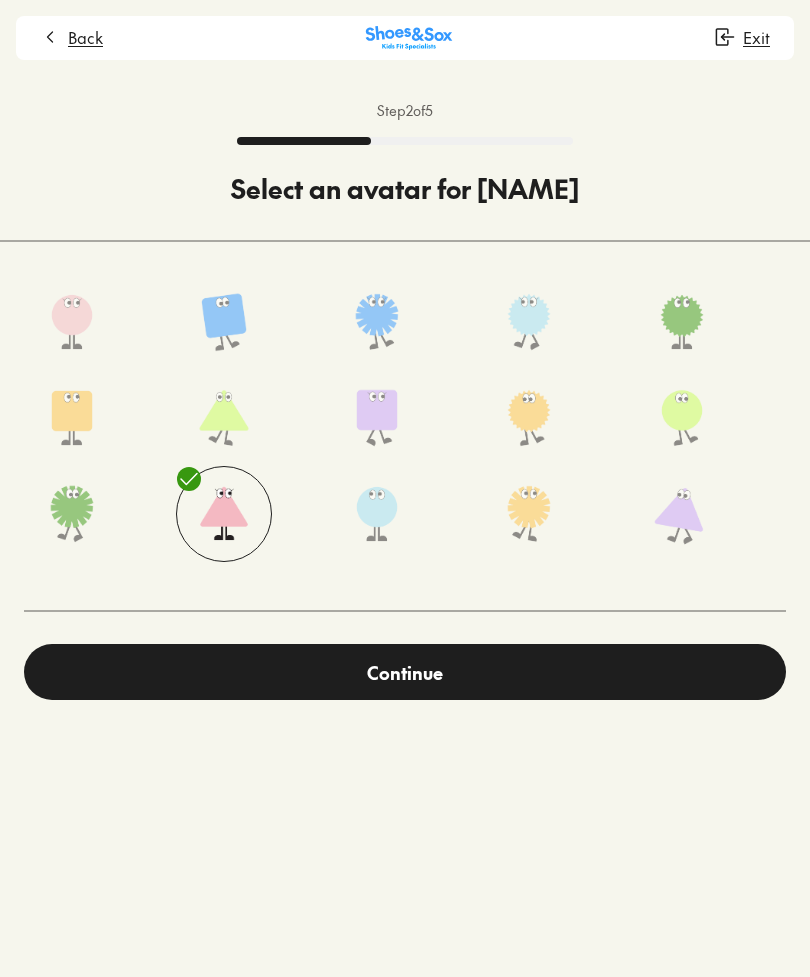 click on "Continue" at bounding box center (405, 672) 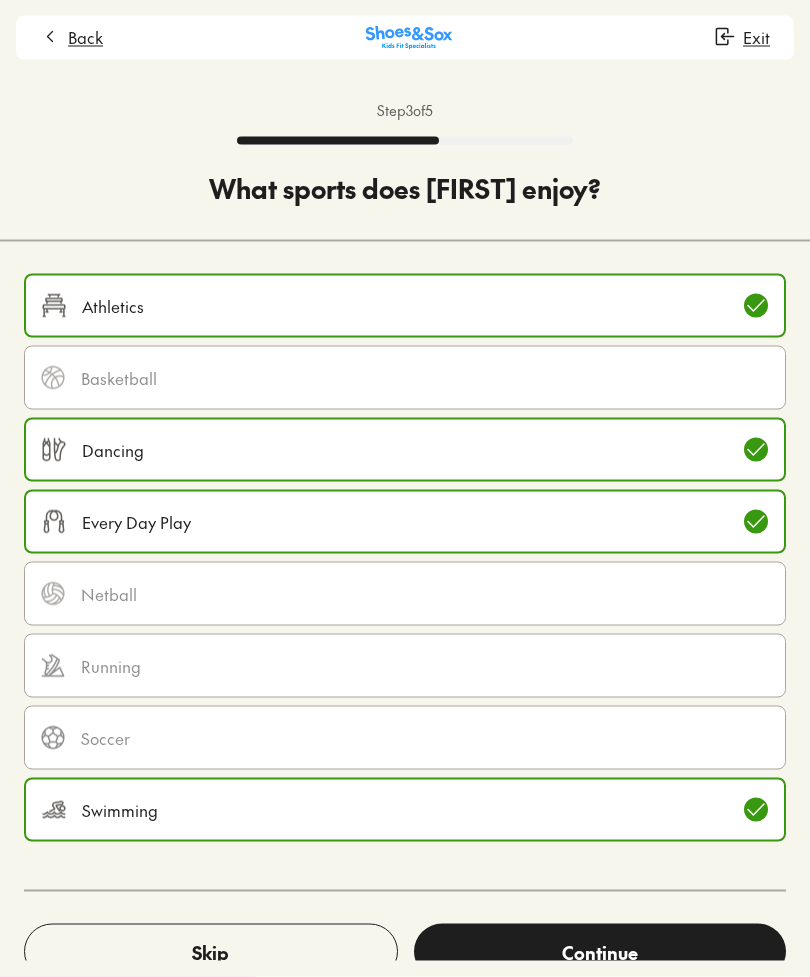 scroll, scrollTop: 606, scrollLeft: 0, axis: vertical 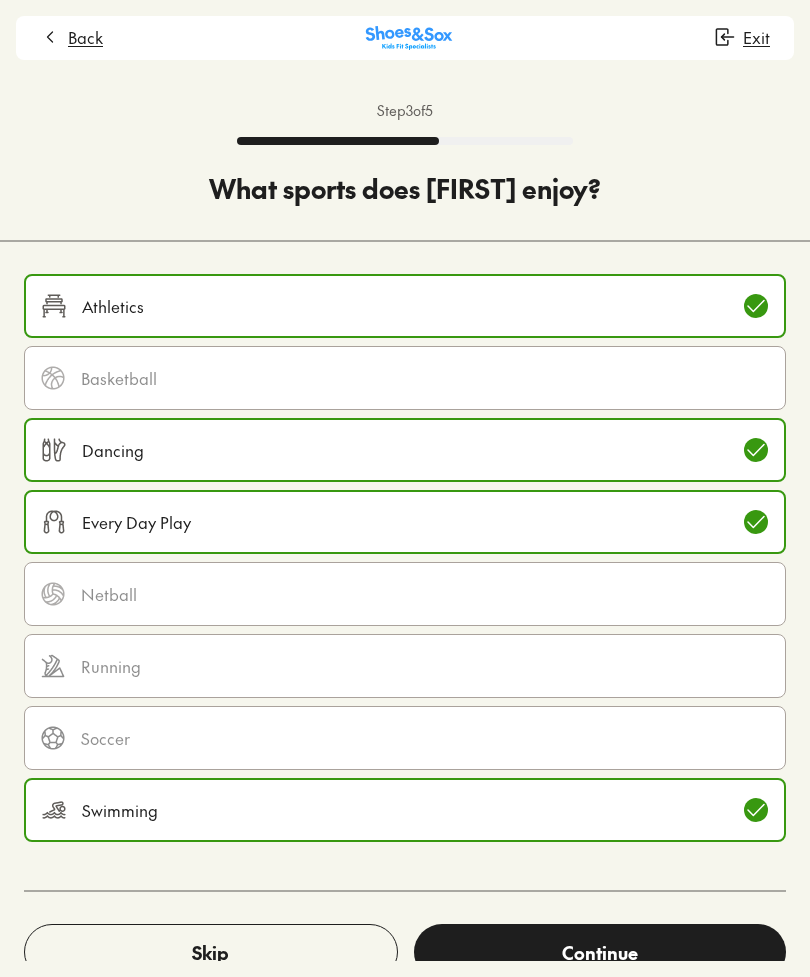 click on "Continue" at bounding box center (600, 952) 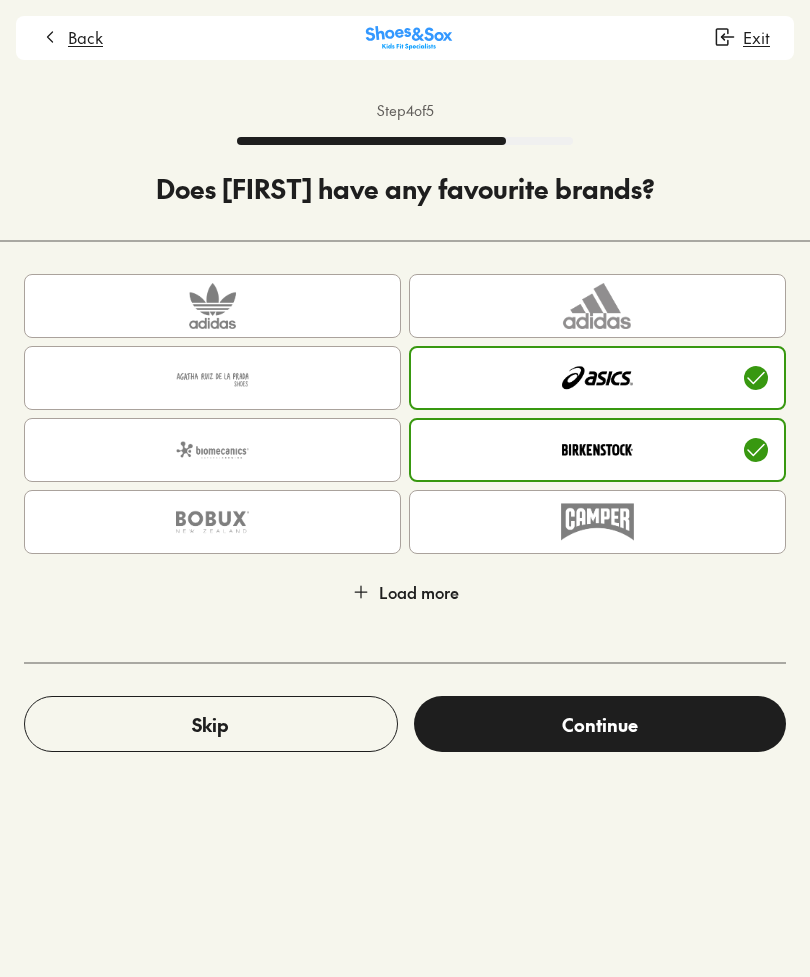 click on "Load more" at bounding box center (419, 592) 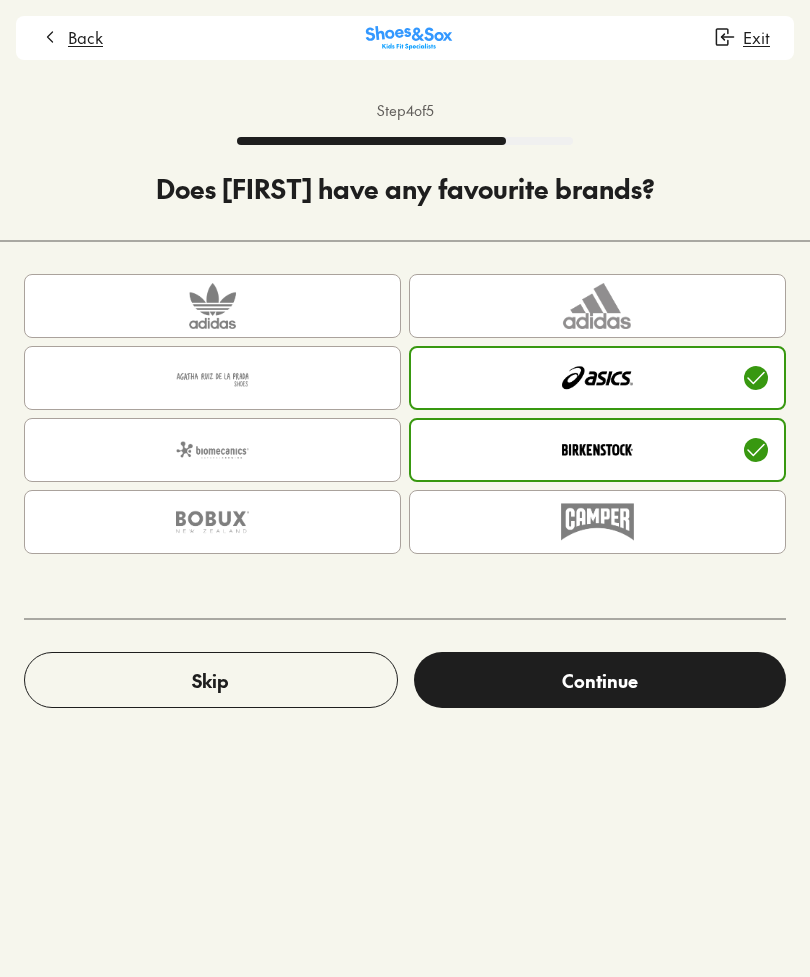 click on "Skip Continue" at bounding box center [405, 647] 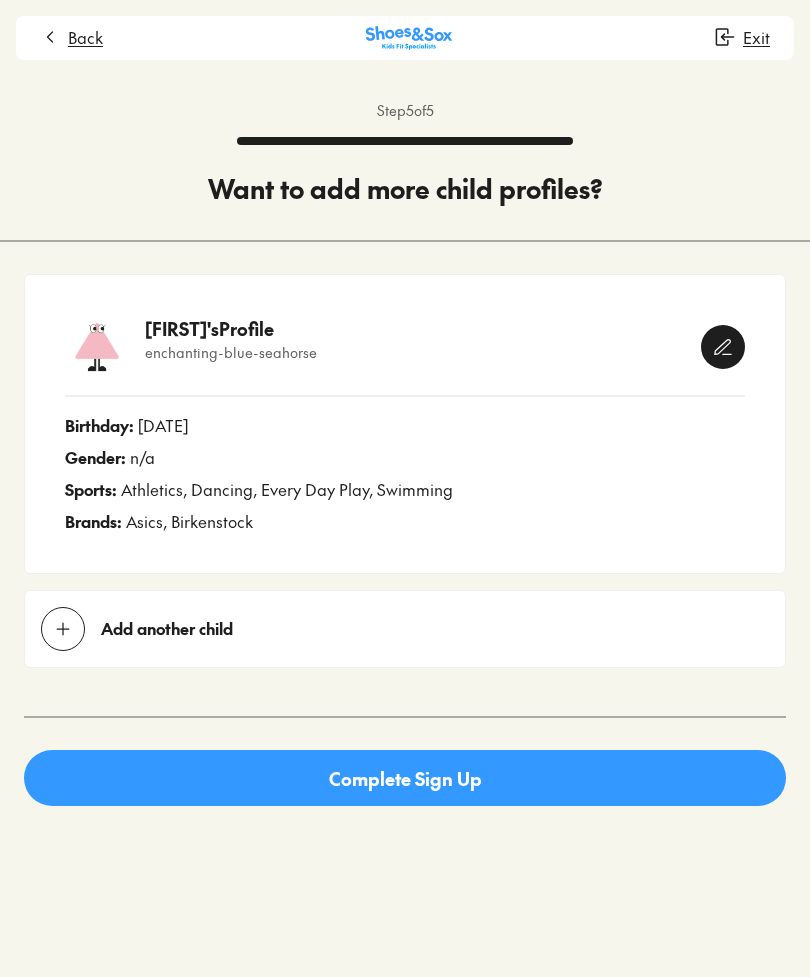 click on "Complete Sign Up" at bounding box center [405, 778] 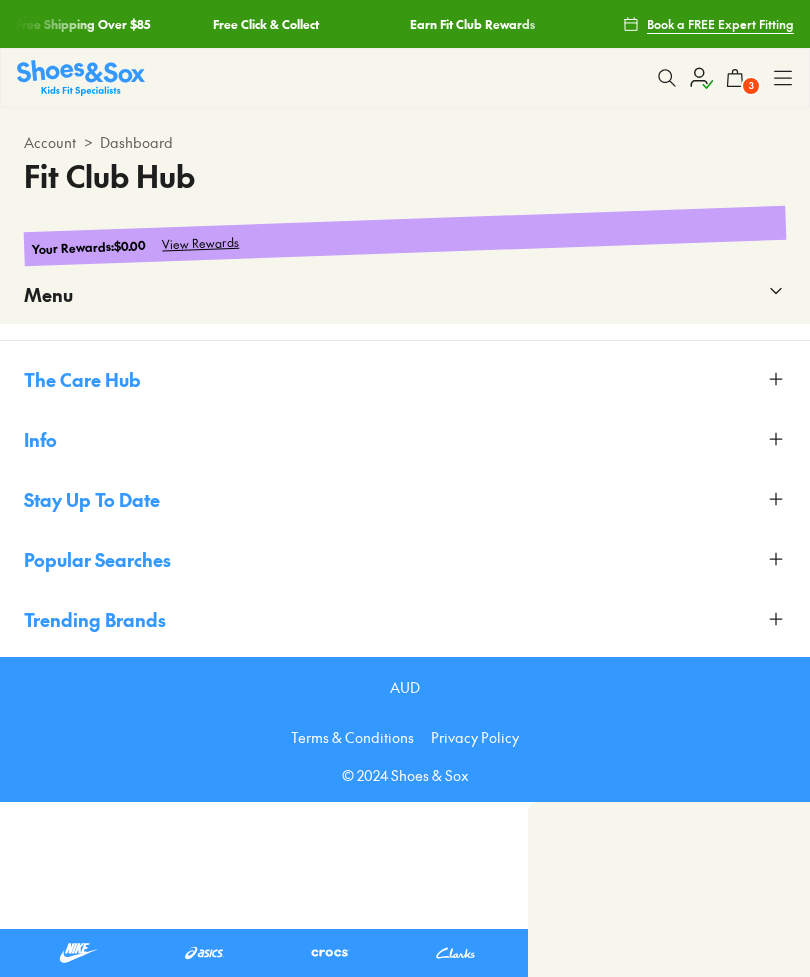 scroll, scrollTop: 0, scrollLeft: 0, axis: both 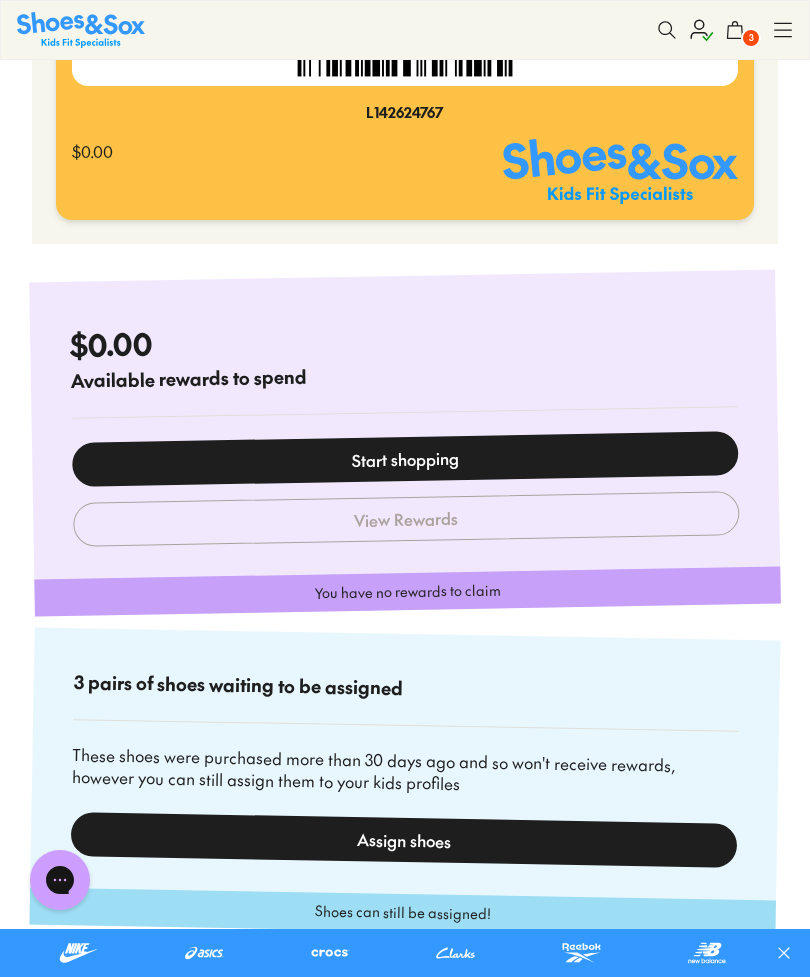 click on "Assign shoes" at bounding box center (404, 840) 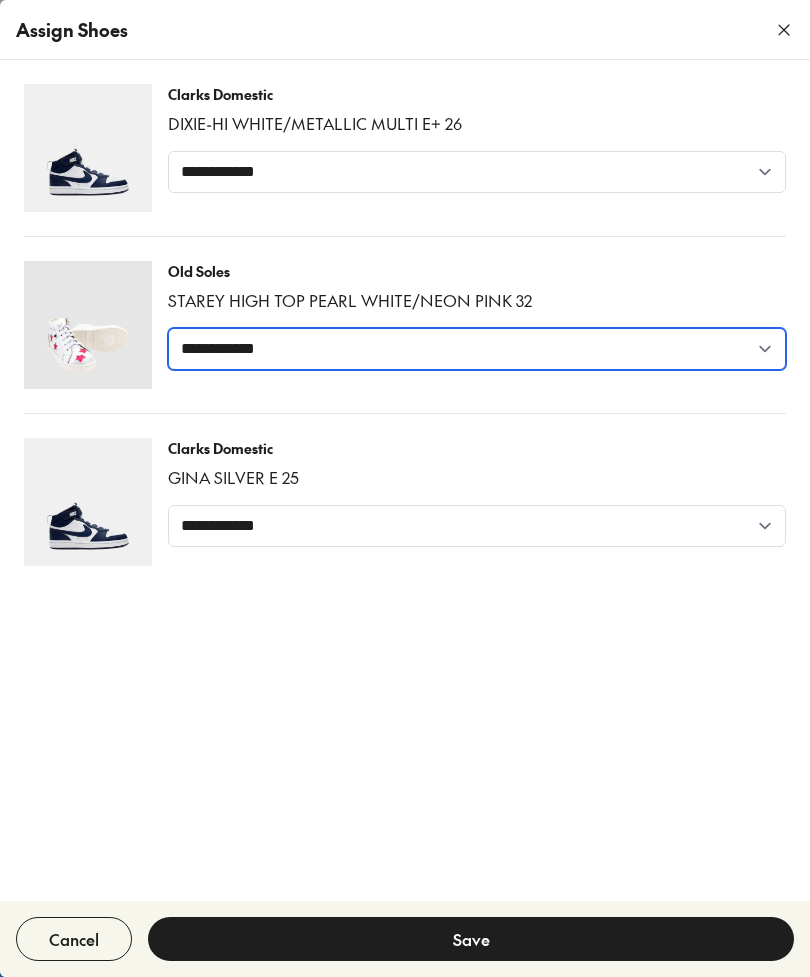 click on "**********" at bounding box center (477, 349) 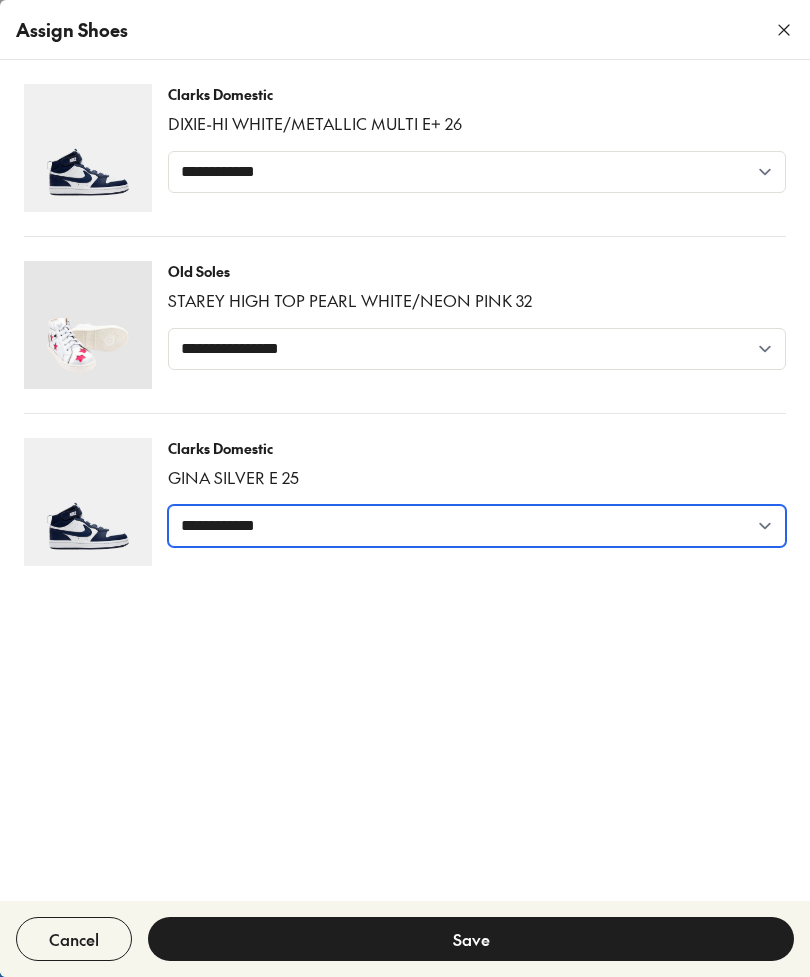 click on "**********" at bounding box center [477, 526] 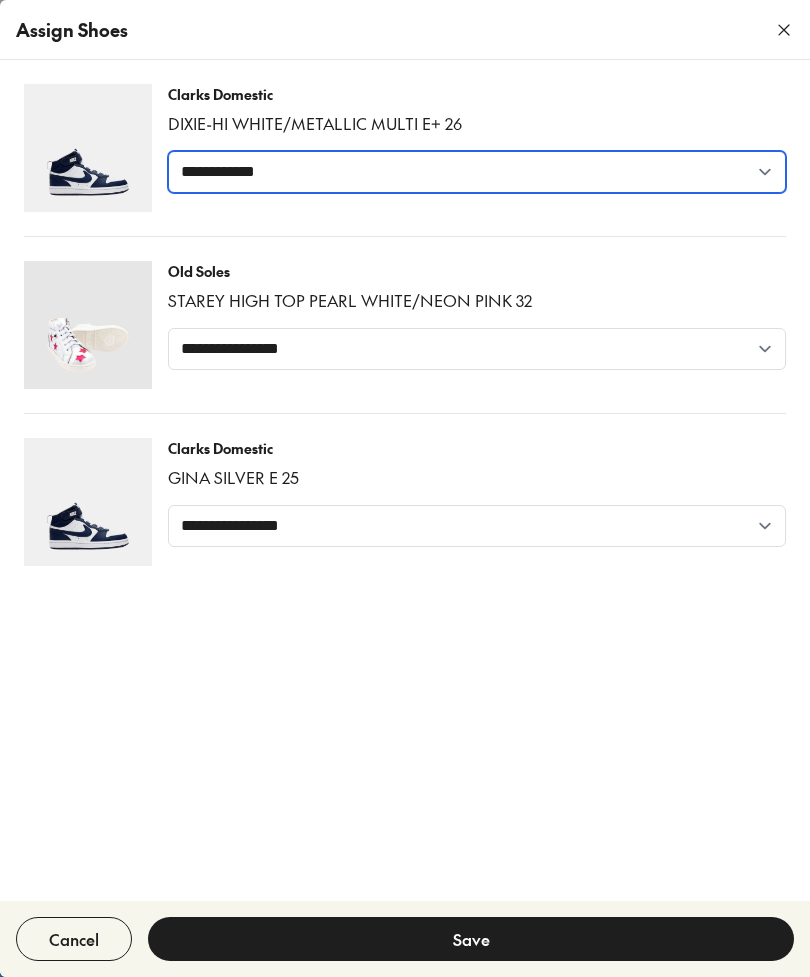 click on "**********" at bounding box center (477, 172) 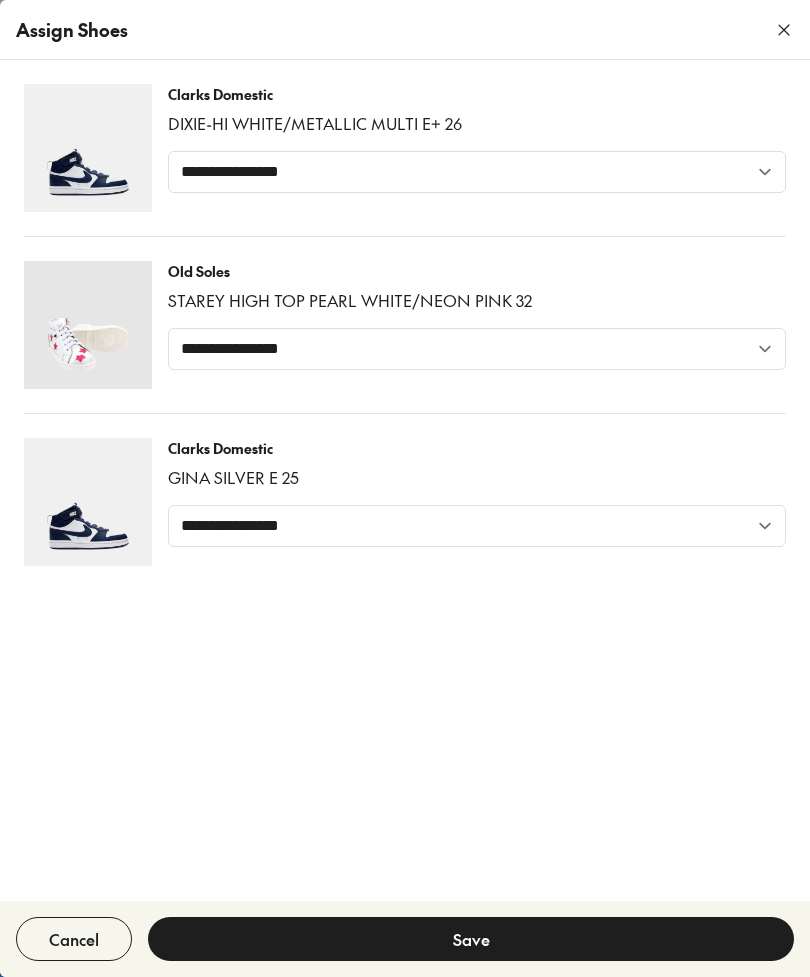 click on "Save" at bounding box center [471, 939] 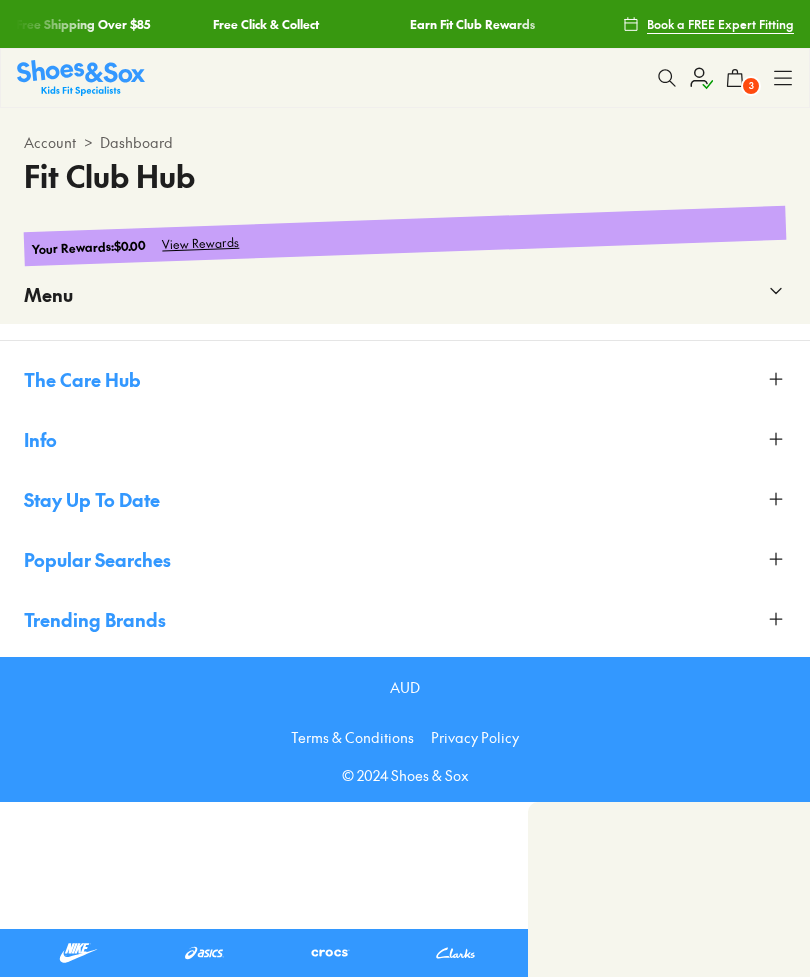 scroll, scrollTop: 0, scrollLeft: 0, axis: both 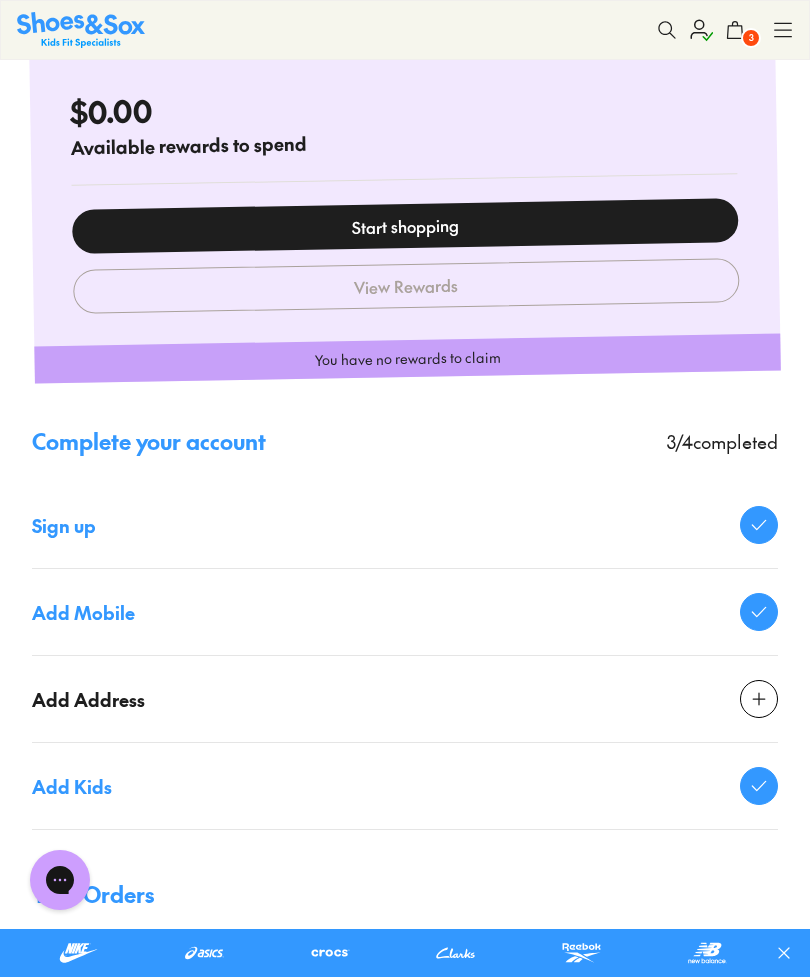 click 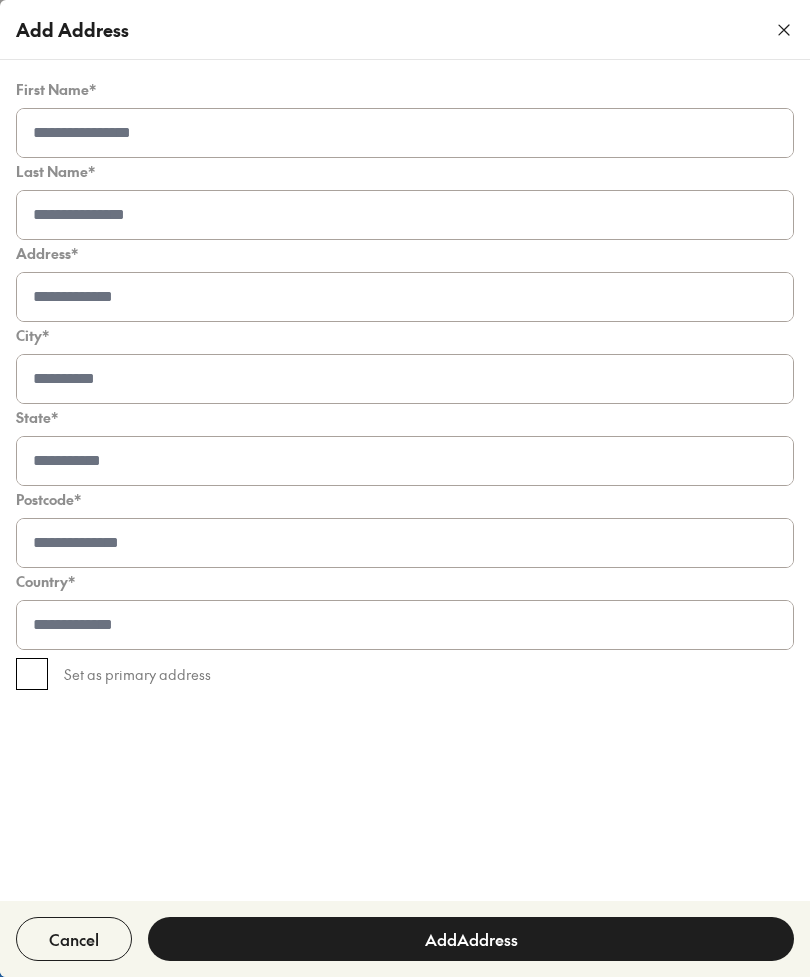 scroll, scrollTop: 108, scrollLeft: 0, axis: vertical 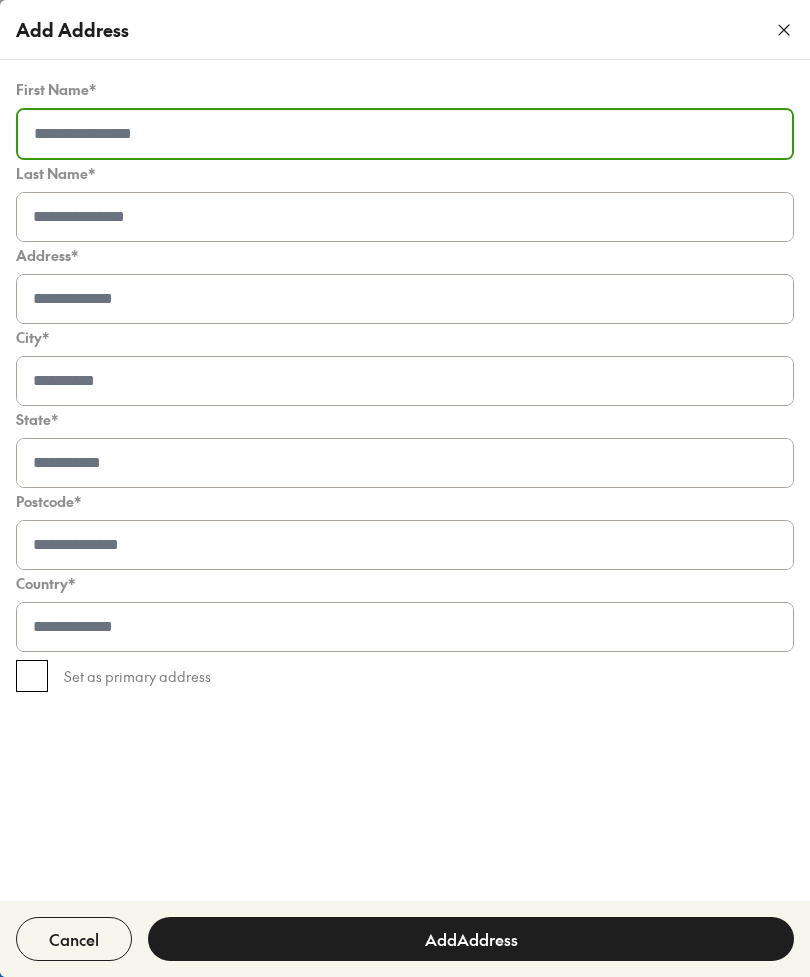 type on "***" 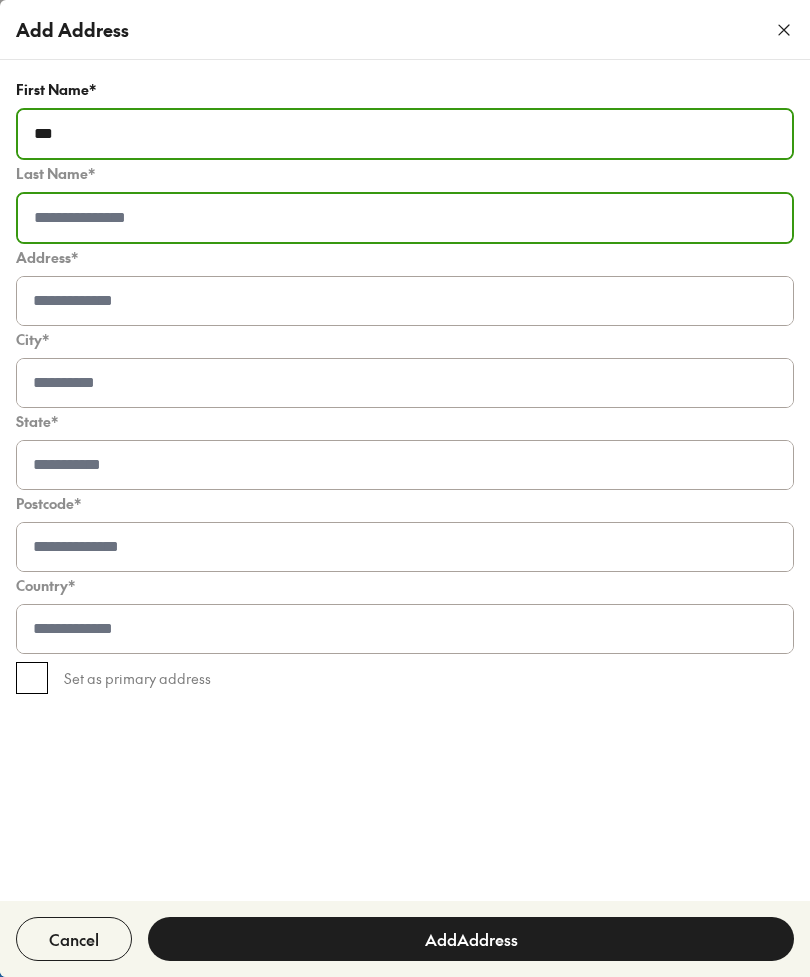 type on "*****" 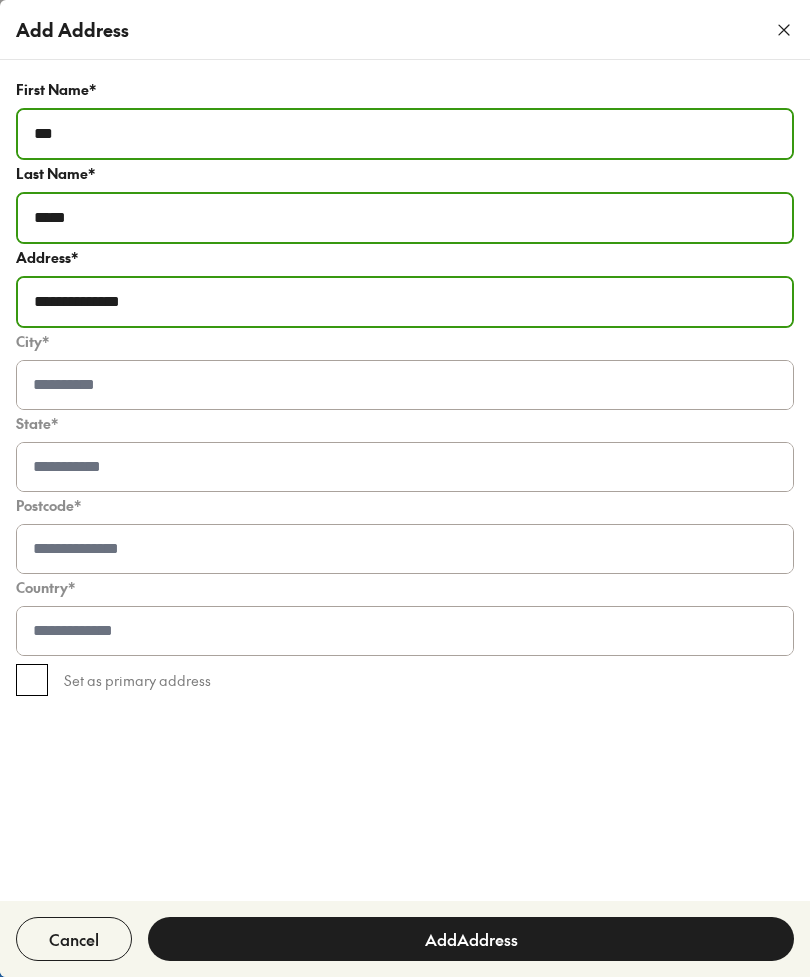 type on "**********" 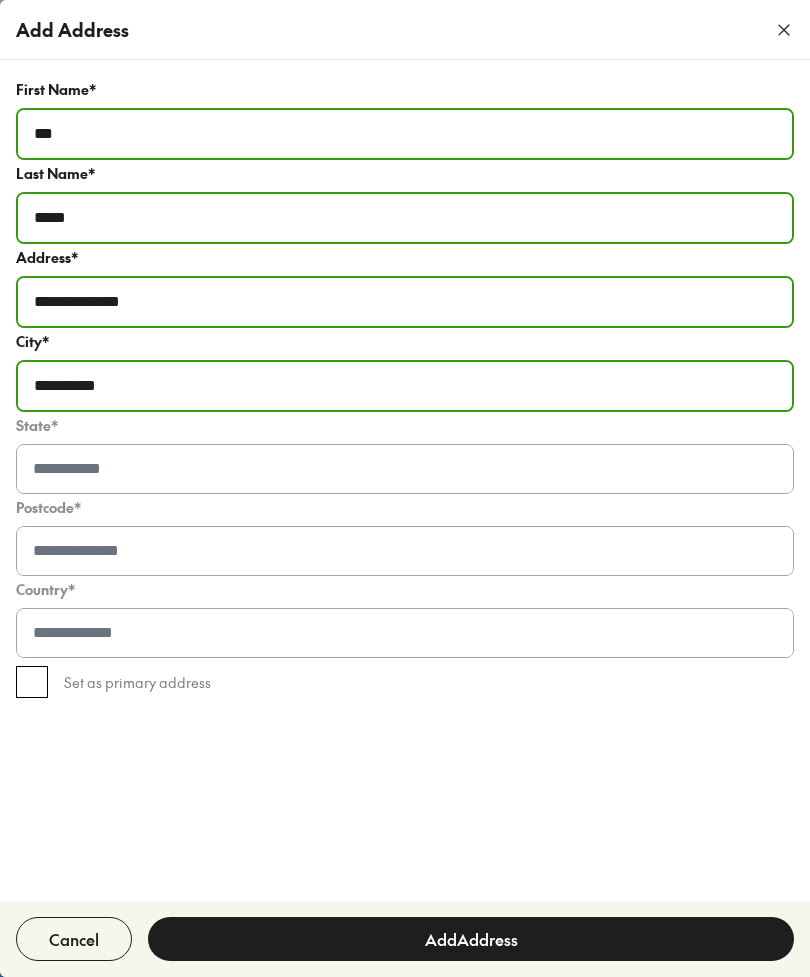type on "*********" 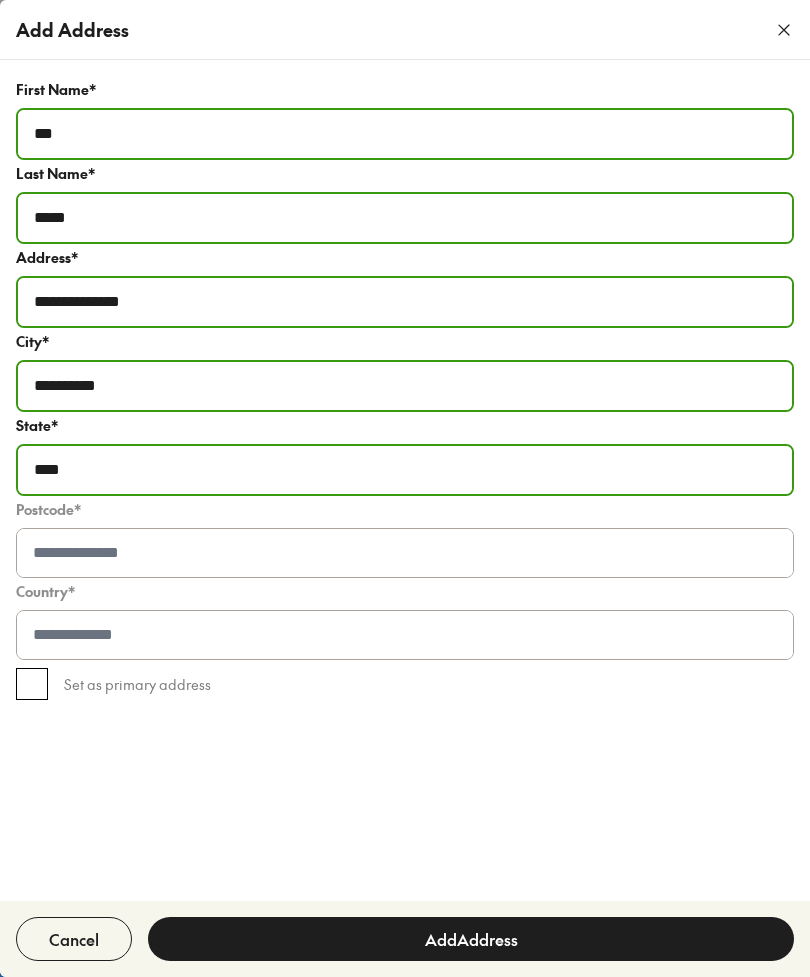 type on "***" 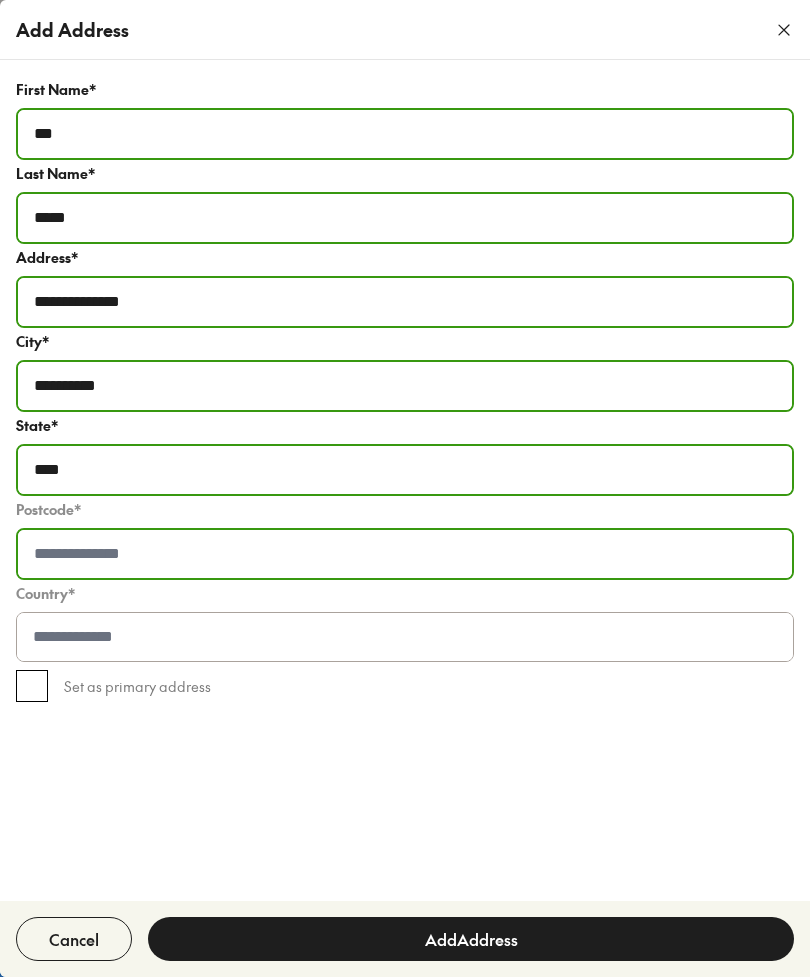 click at bounding box center (405, 554) 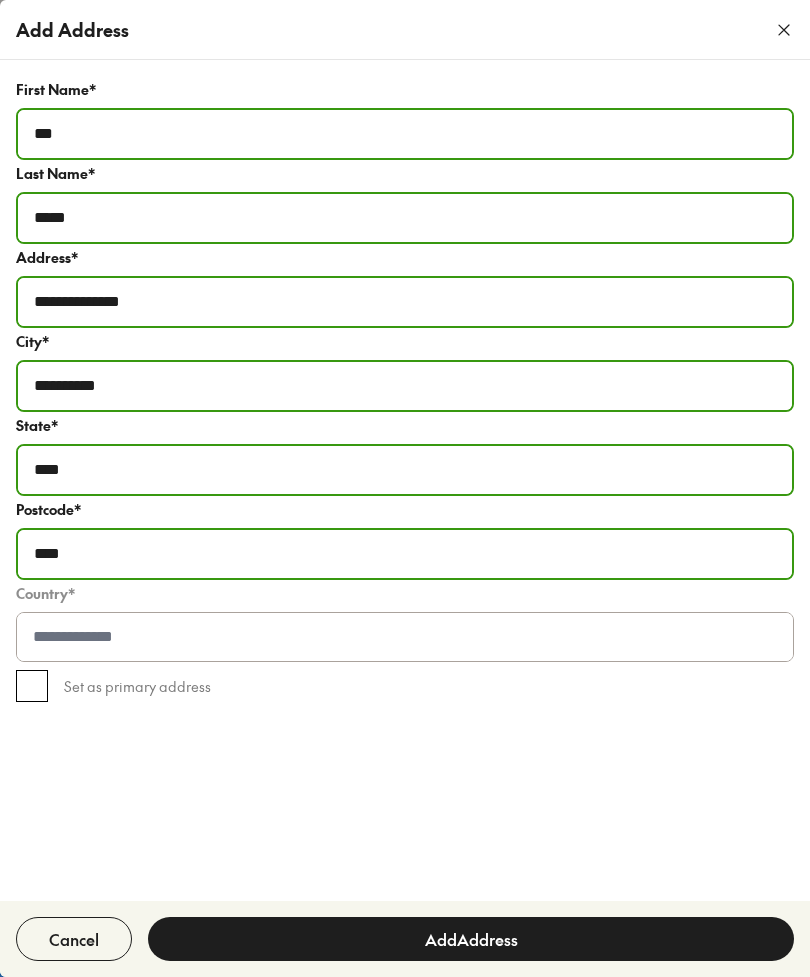 type on "****" 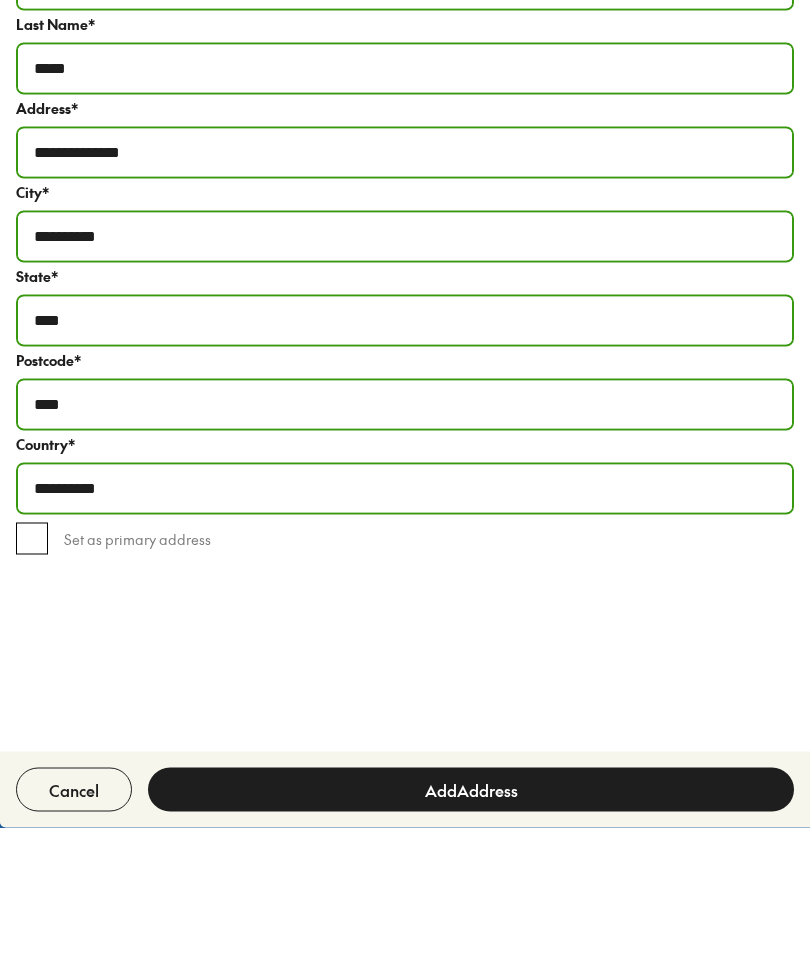 type on "*********" 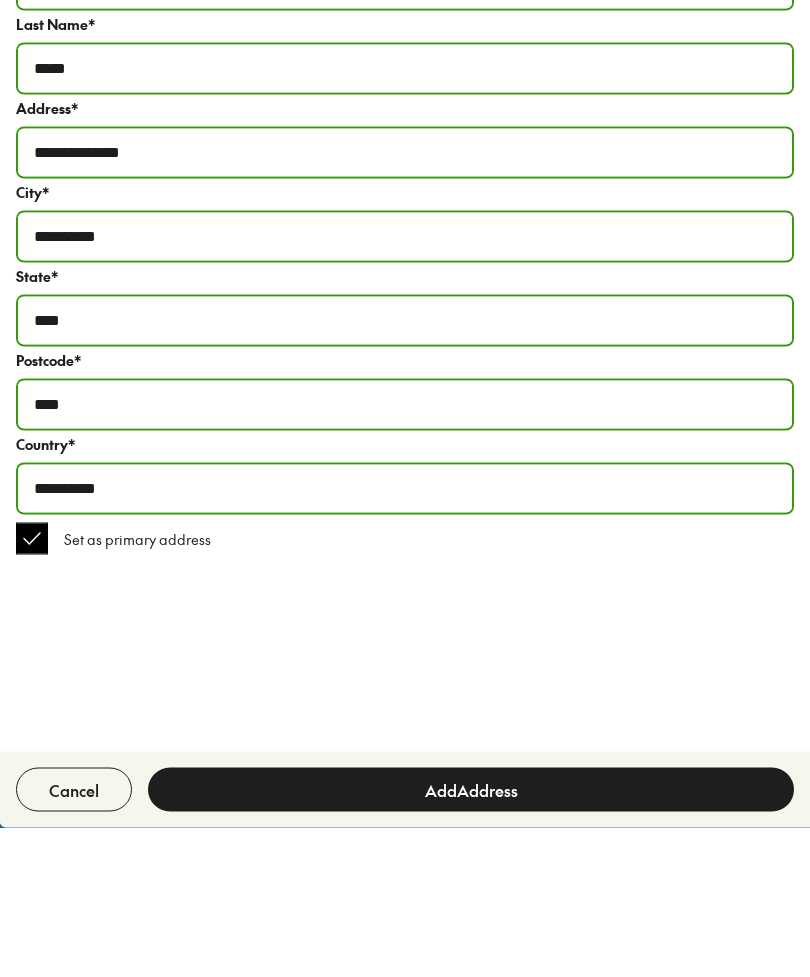 scroll, scrollTop: 258, scrollLeft: 0, axis: vertical 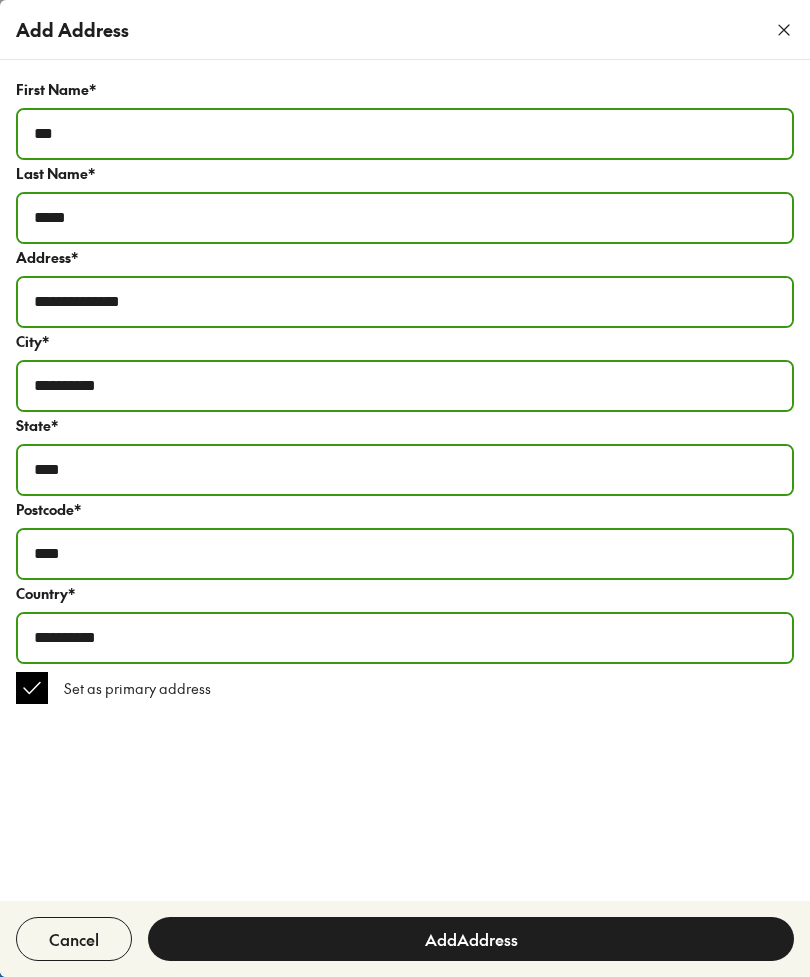 click on "Add  Address" at bounding box center [471, 939] 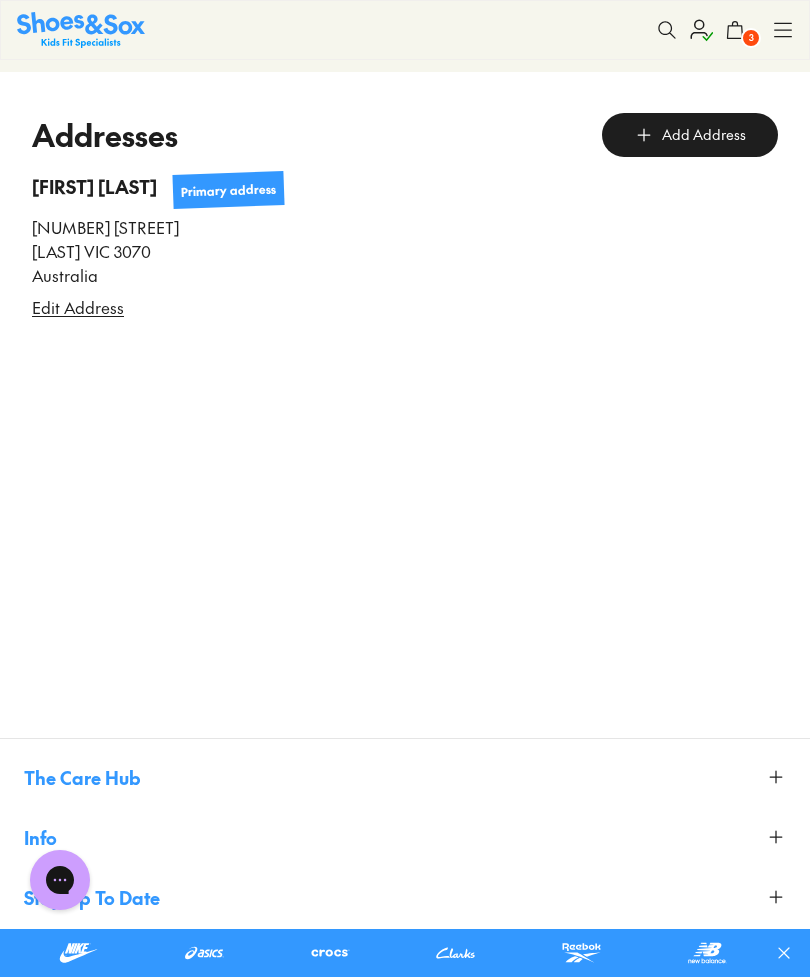 scroll, scrollTop: 233, scrollLeft: 0, axis: vertical 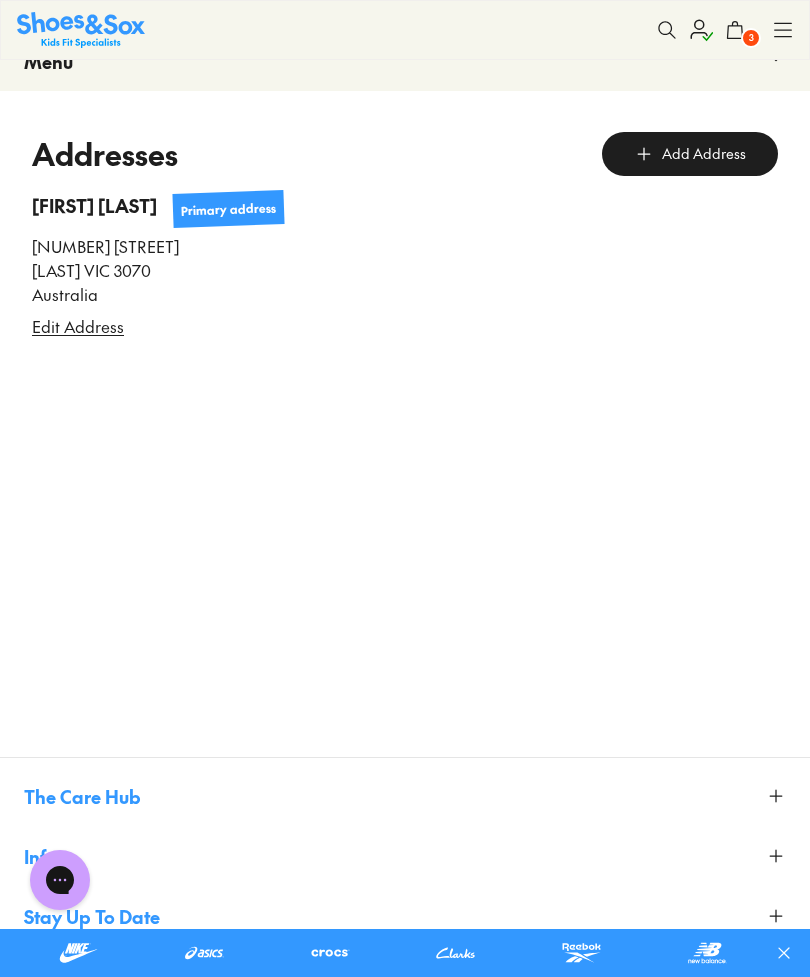 click 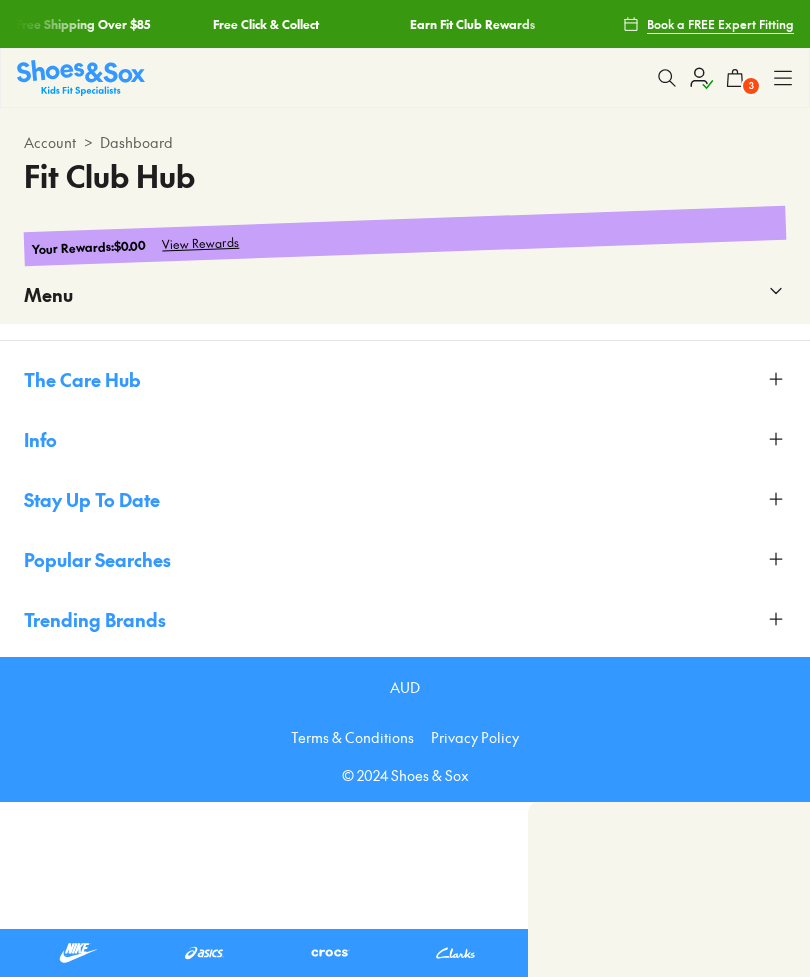 scroll, scrollTop: 0, scrollLeft: 0, axis: both 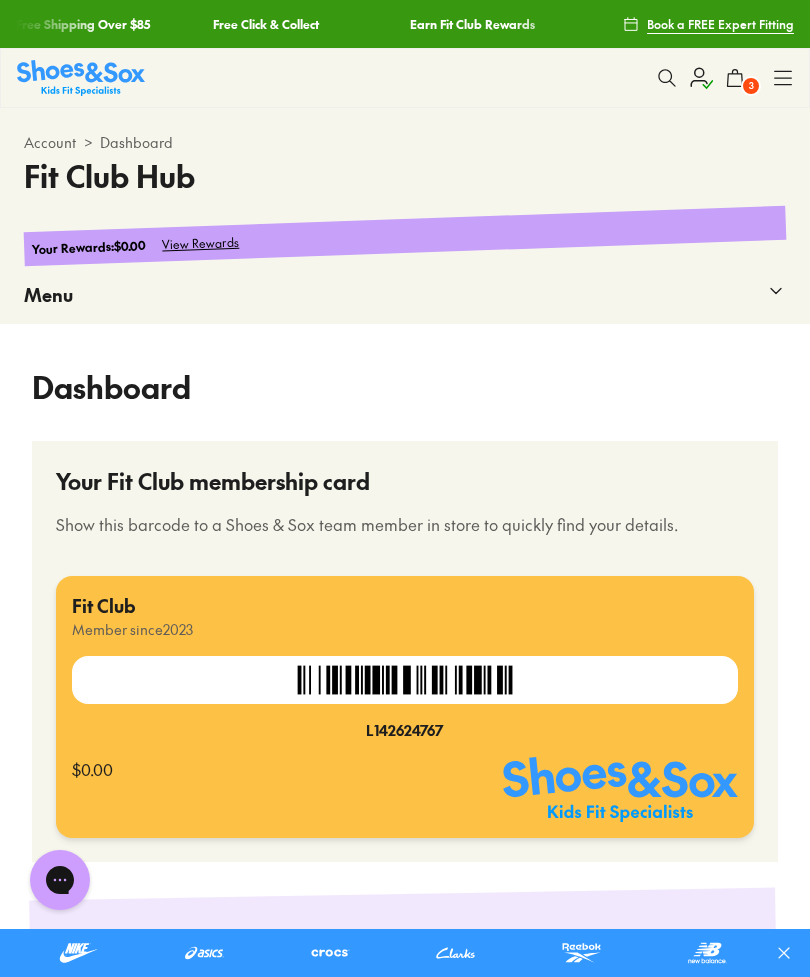 click on "3" at bounding box center (751, 86) 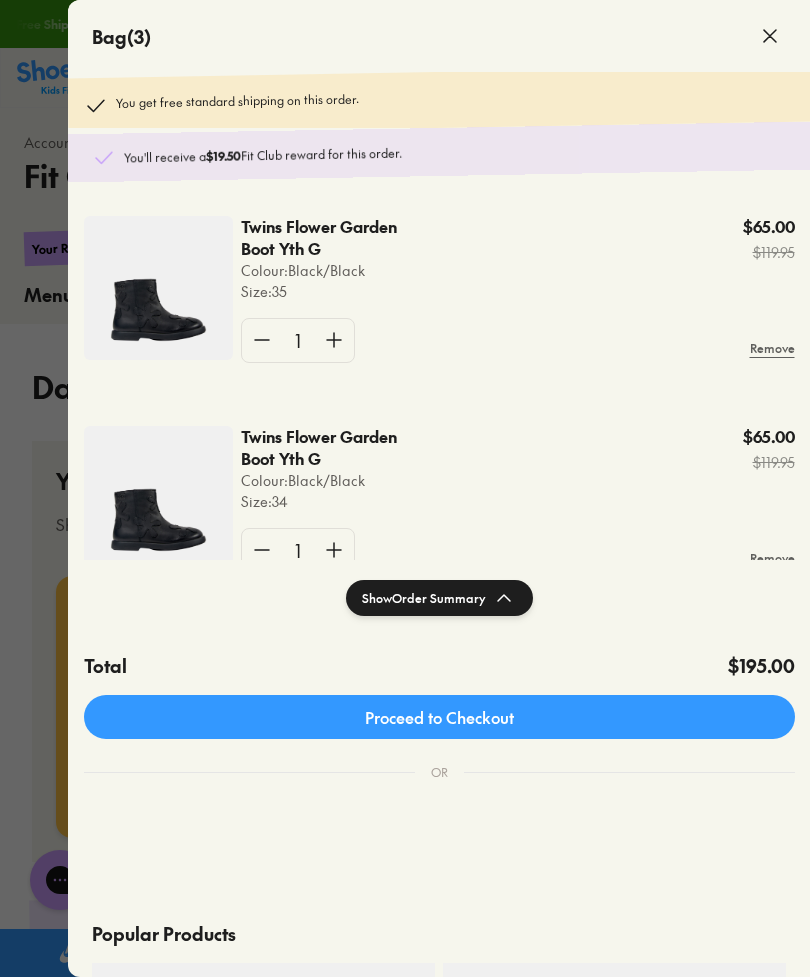 scroll, scrollTop: 0, scrollLeft: 0, axis: both 